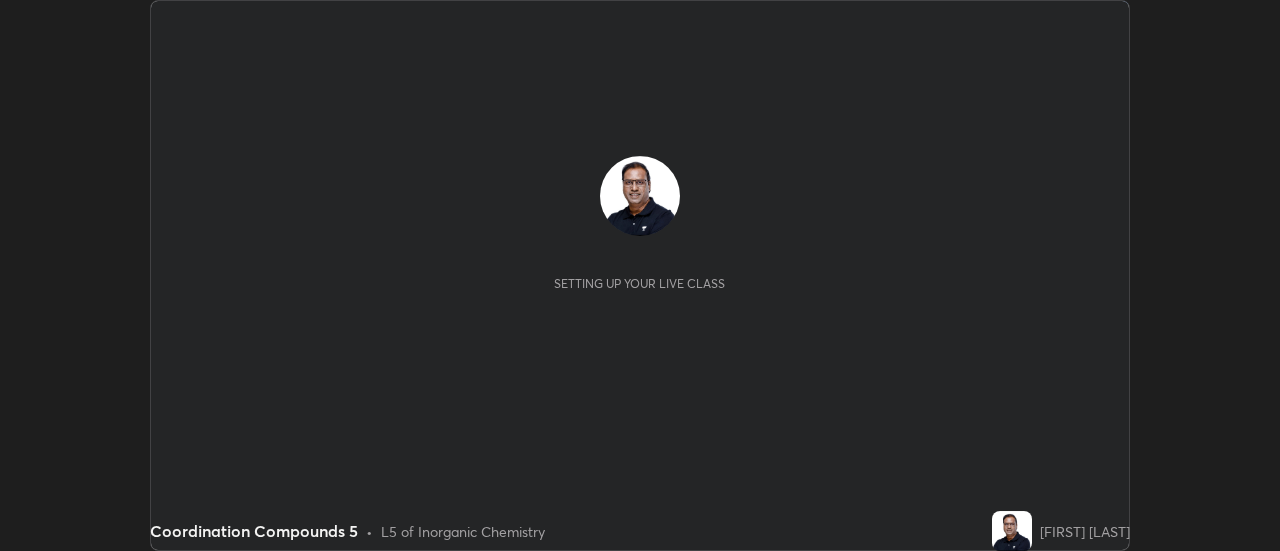 scroll, scrollTop: 0, scrollLeft: 0, axis: both 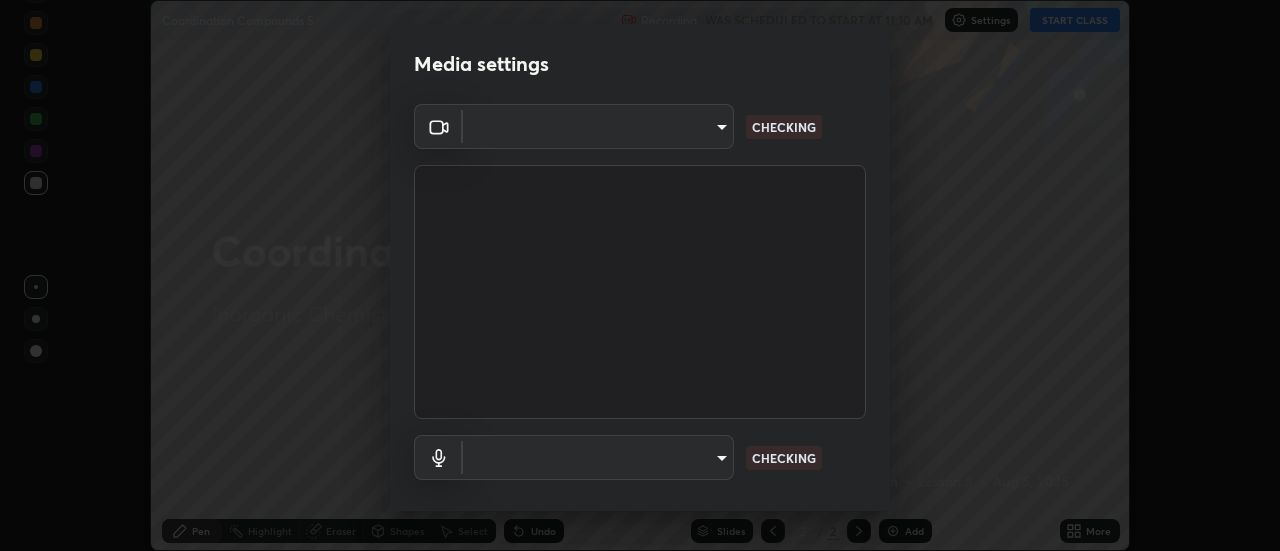 type on "4a99d6bca69bbdd202d3e351d44e5ccc04c012061a427bef120972fbb6fcb4fc" 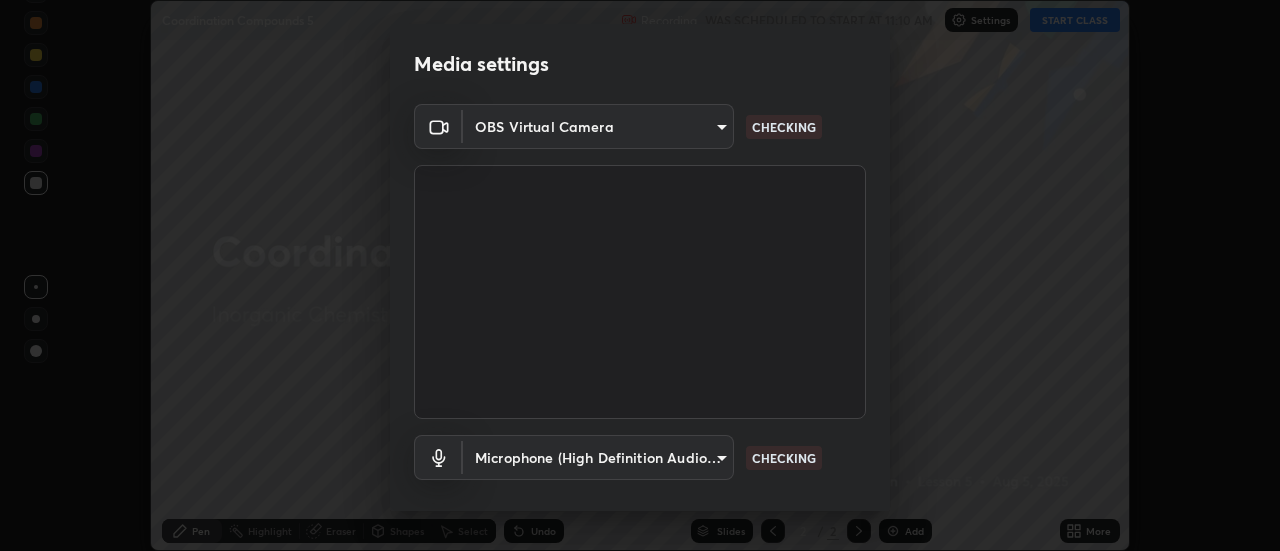 scroll, scrollTop: 105, scrollLeft: 0, axis: vertical 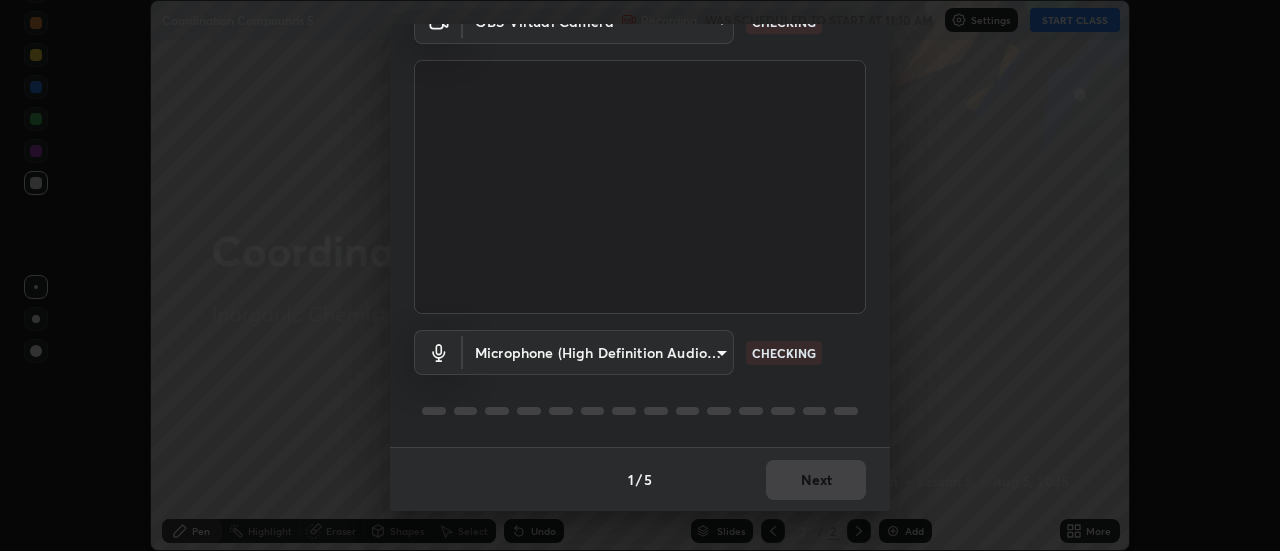 click on "Erase all Coordination Compounds 5 Recording WAS SCHEDULED TO START AT  11:10 AM Settings START CLASS Setting up your live class Coordination Compounds 5 • L5 of Inorganic Chemistry [FIRST] [LAST] Pen Highlight Eraser Shapes Select Undo Slides 2 / 2 Add More No doubts shared Encourage your learners to ask a doubt for better clarity Report an issue Reason for reporting Buffering Chat not working Audio - Video sync issue Educator video quality low ​ Attach an image Report Media settings OBS Virtual Camera [HASH] CHECKING Microphone (High Definition Audio Device) [HASH] CHECKING 1 / 5 Next" at bounding box center (640, 275) 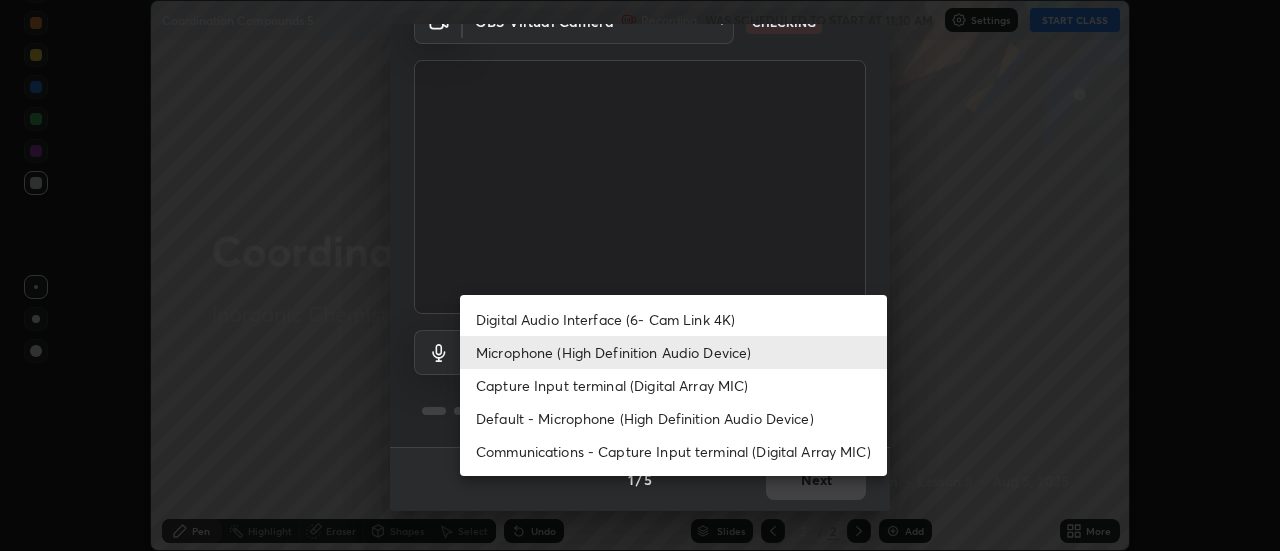 click on "Capture Input terminal (Digital Array MIC)" at bounding box center (673, 385) 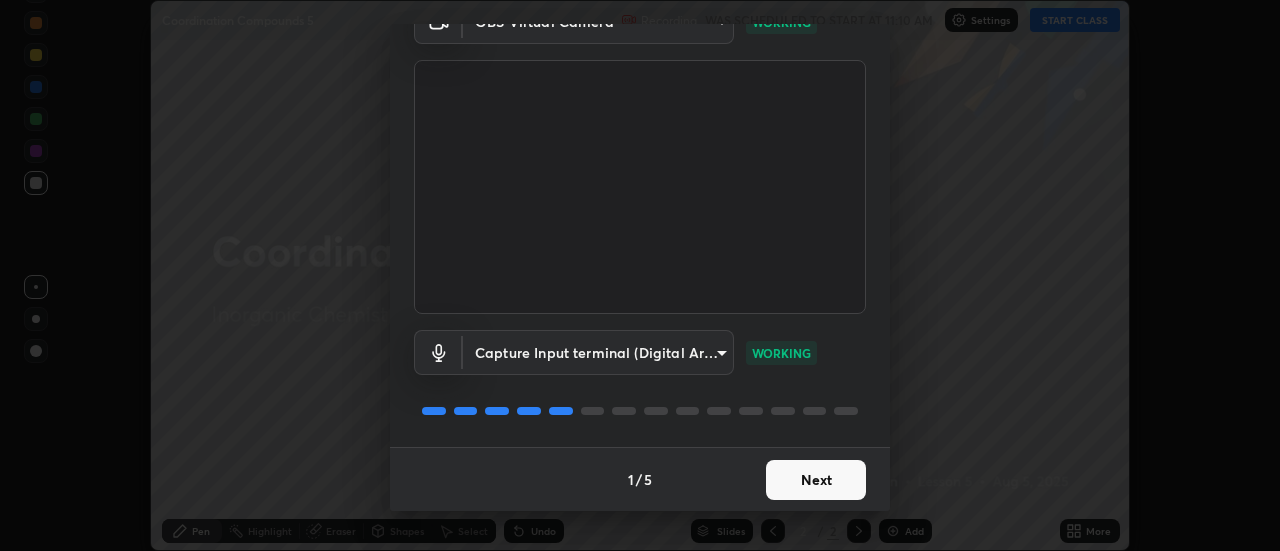 click on "Erase all Coordination Compounds 5 Recording WAS SCHEDULED TO START AT  11:10 AM Settings START CLASS Setting up your live class Coordination Compounds 5 • L5 of Inorganic Chemistry [FIRST] [LAST] Pen Highlight Eraser Shapes Select Undo Slides 2 / 2 Add More No doubts shared Encourage your learners to ask a doubt for better clarity Report an issue Reason for reporting Buffering Chat not working Audio - Video sync issue Educator video quality low ​ Attach an image Report Media settings OBS Virtual Camera [HASH] WORKING Capture Input terminal (Digital Array MIC) [HASH] WORKING 1 / 5 Next" at bounding box center [640, 275] 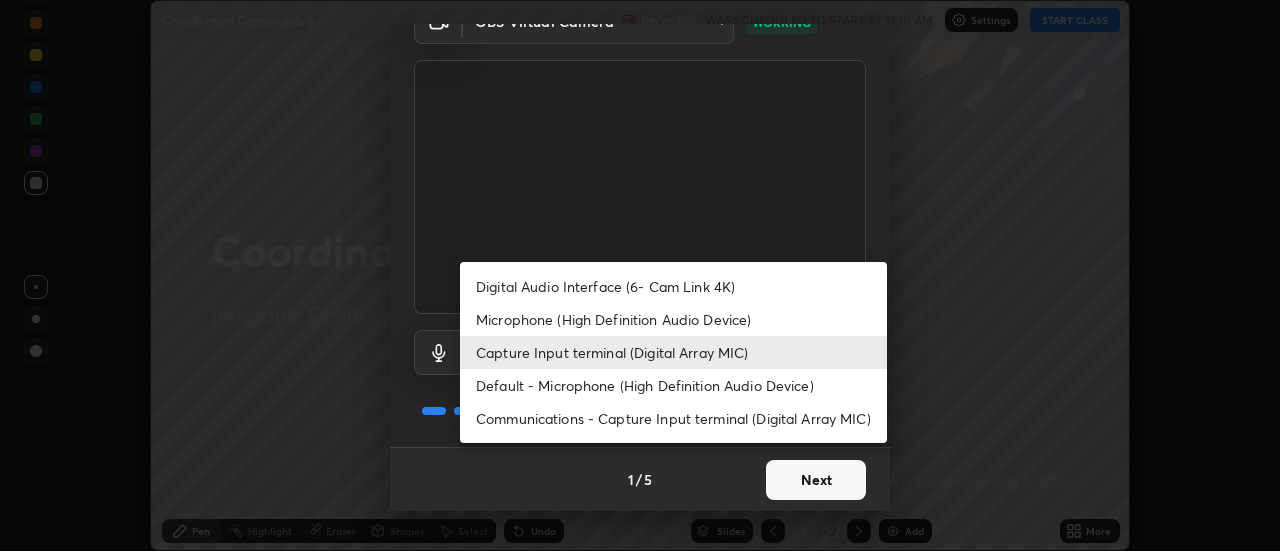 click on "Microphone (High Definition Audio Device)" at bounding box center (673, 319) 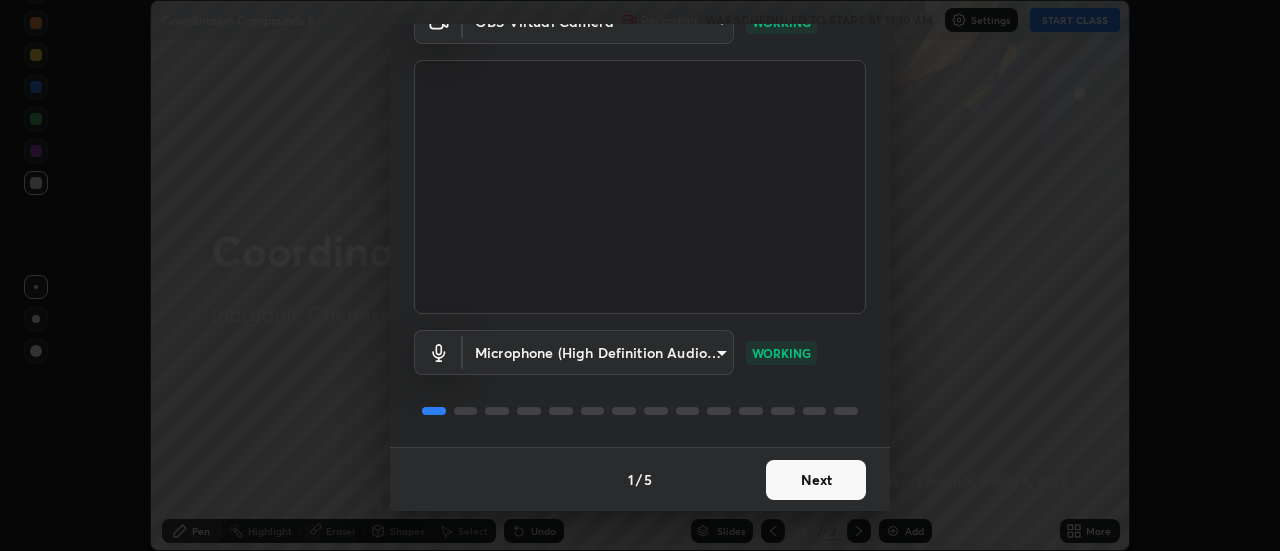 click on "Next" at bounding box center (816, 480) 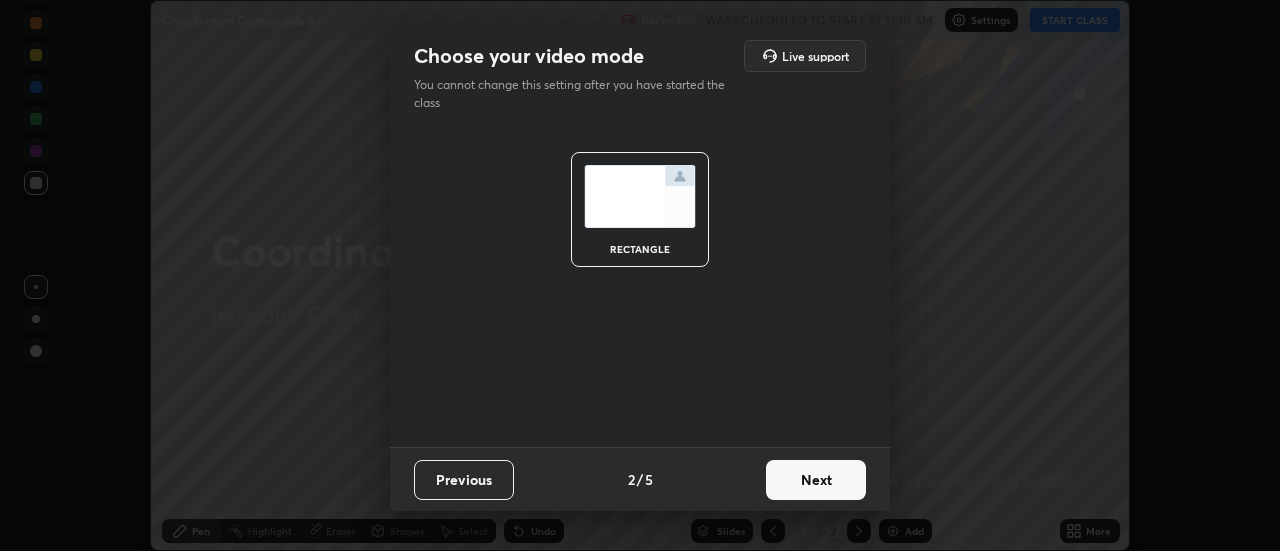 scroll, scrollTop: 0, scrollLeft: 0, axis: both 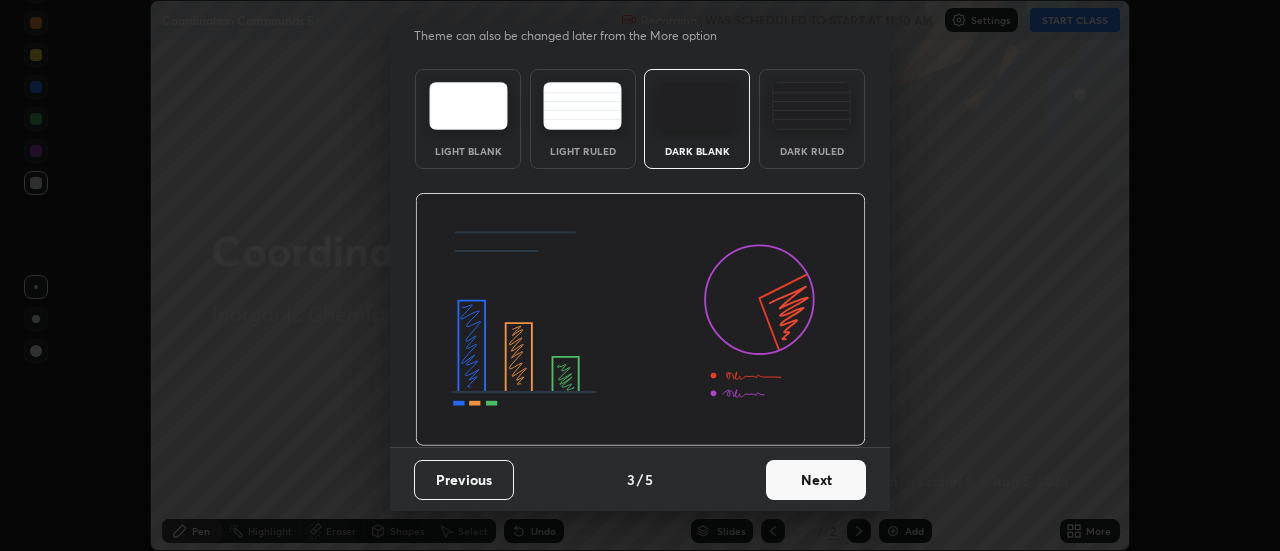 click on "Next" at bounding box center [816, 480] 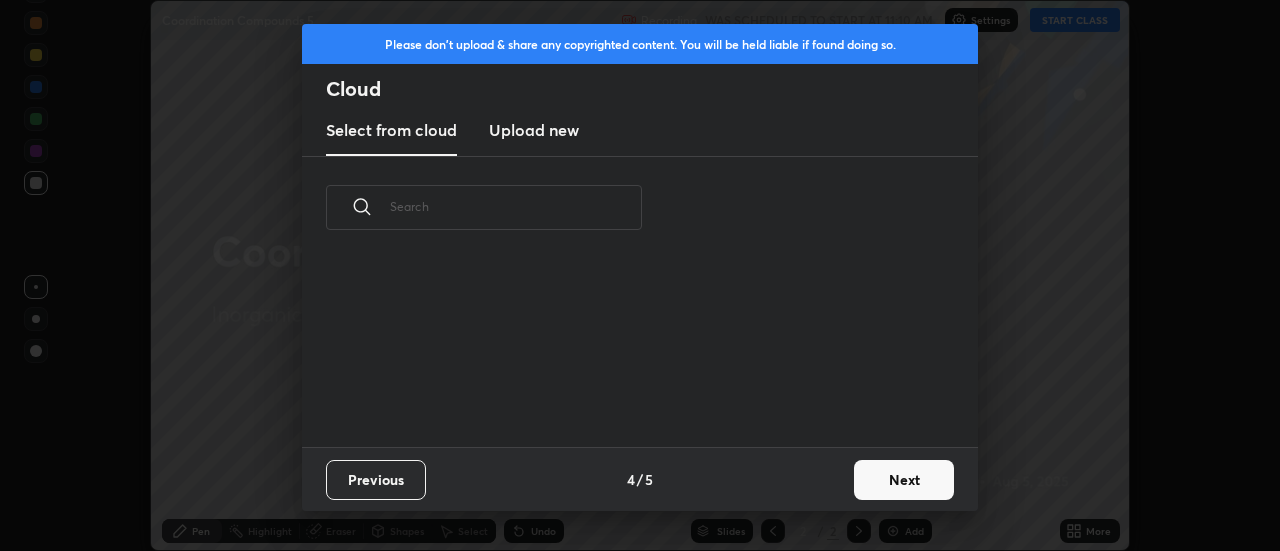 scroll, scrollTop: 0, scrollLeft: 0, axis: both 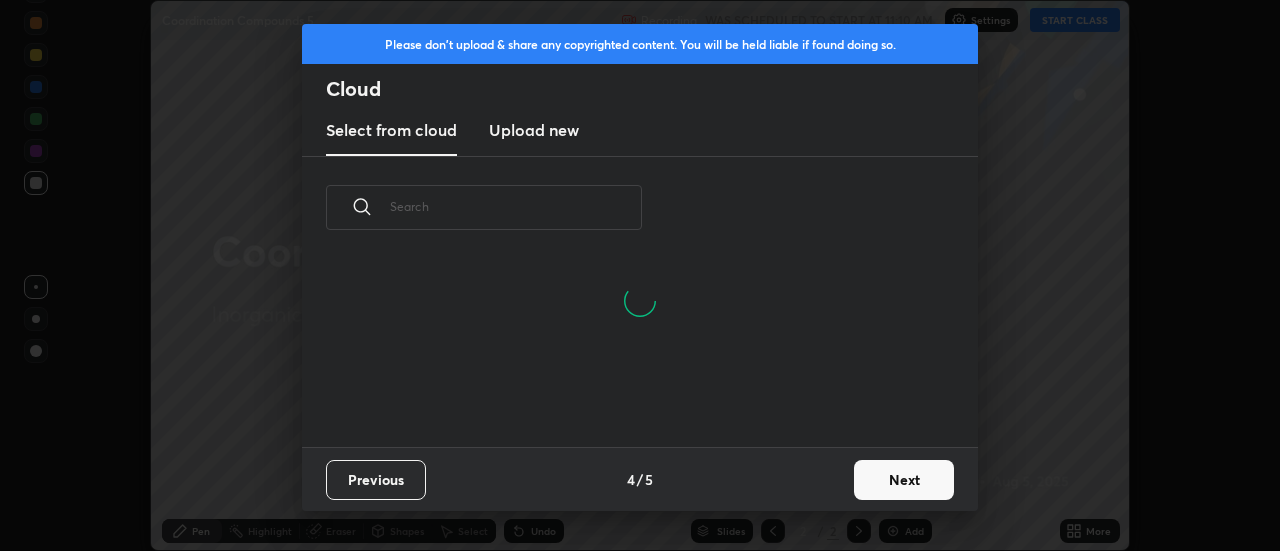 click on "Next" at bounding box center (904, 480) 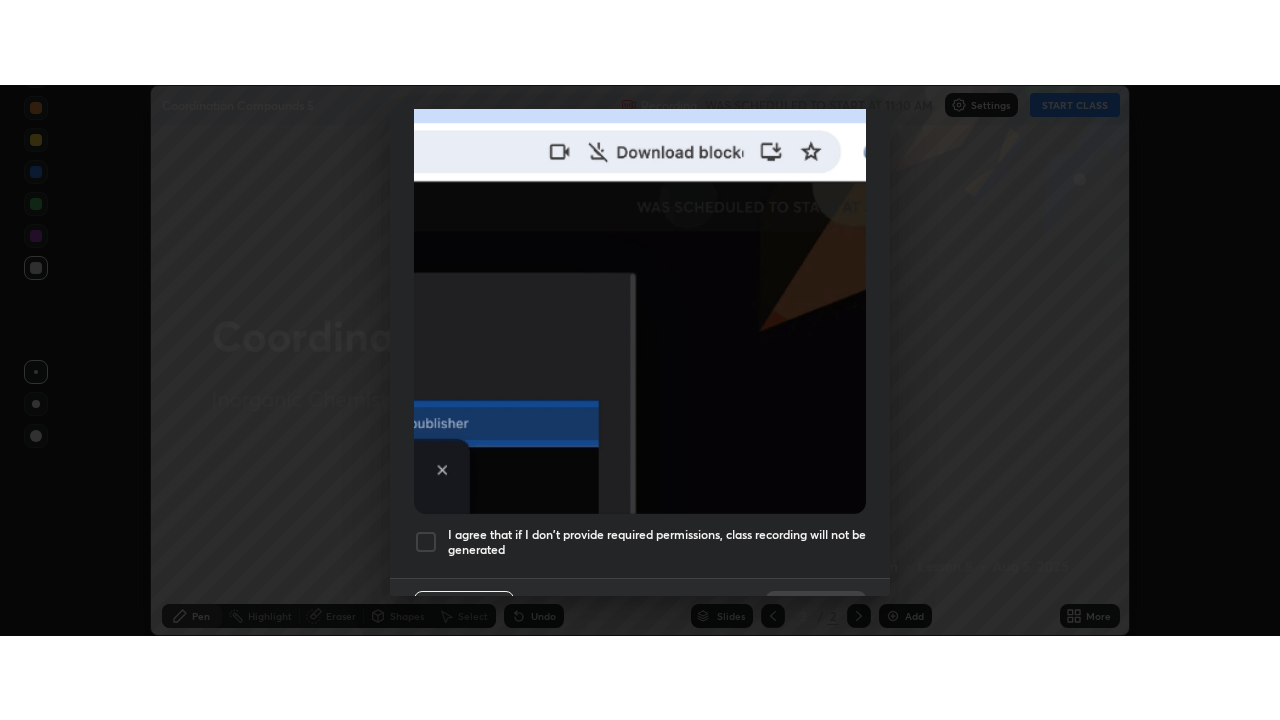 scroll, scrollTop: 513, scrollLeft: 0, axis: vertical 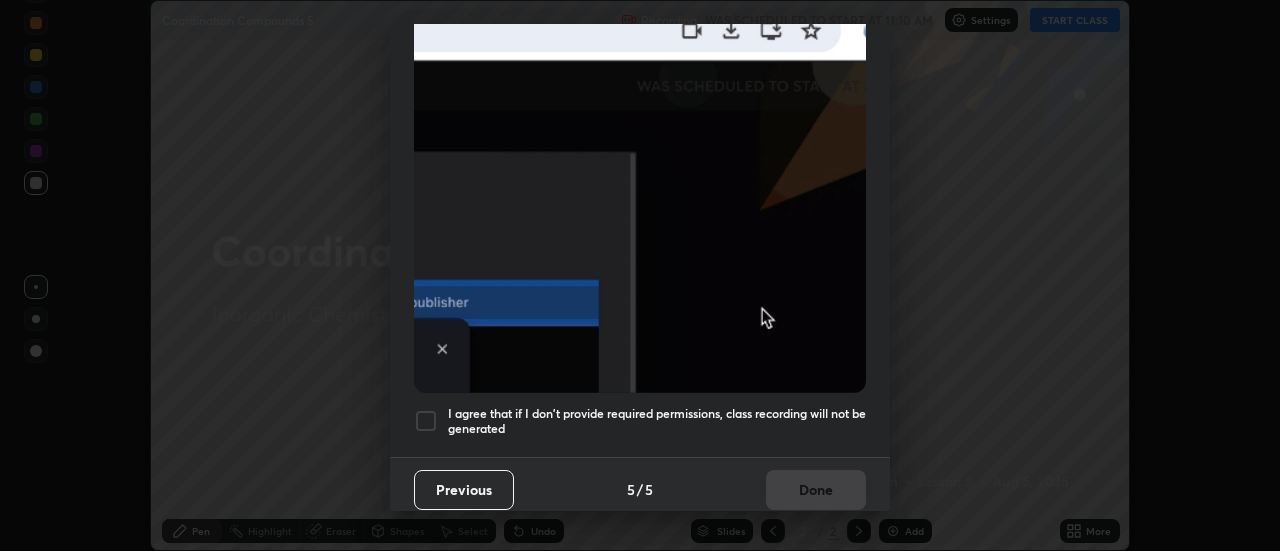 click at bounding box center [426, 421] 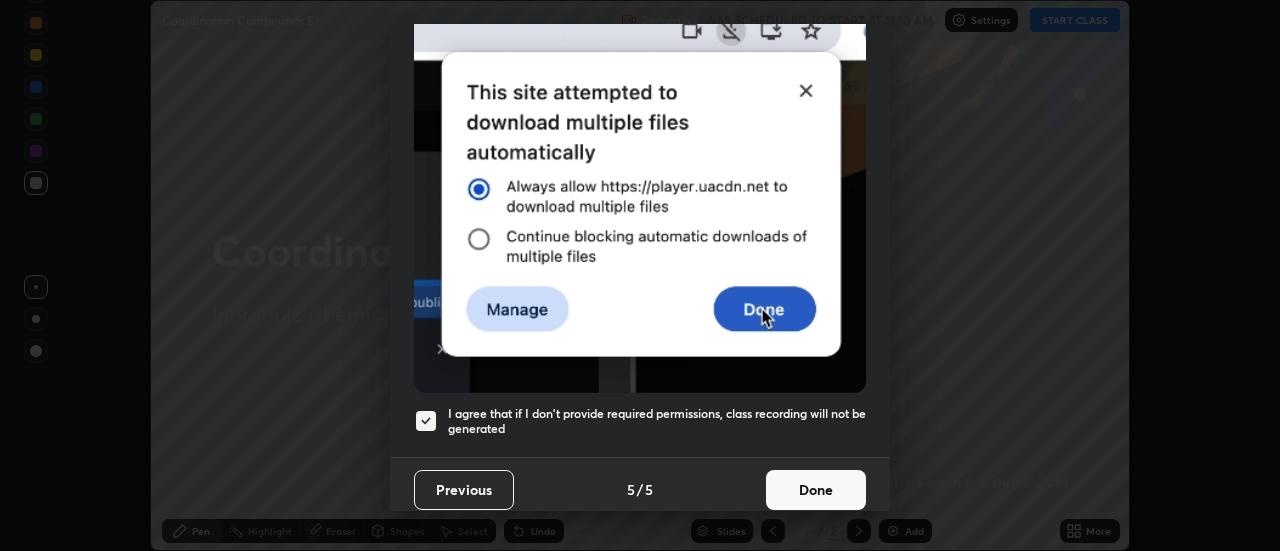 click on "Done" at bounding box center (816, 490) 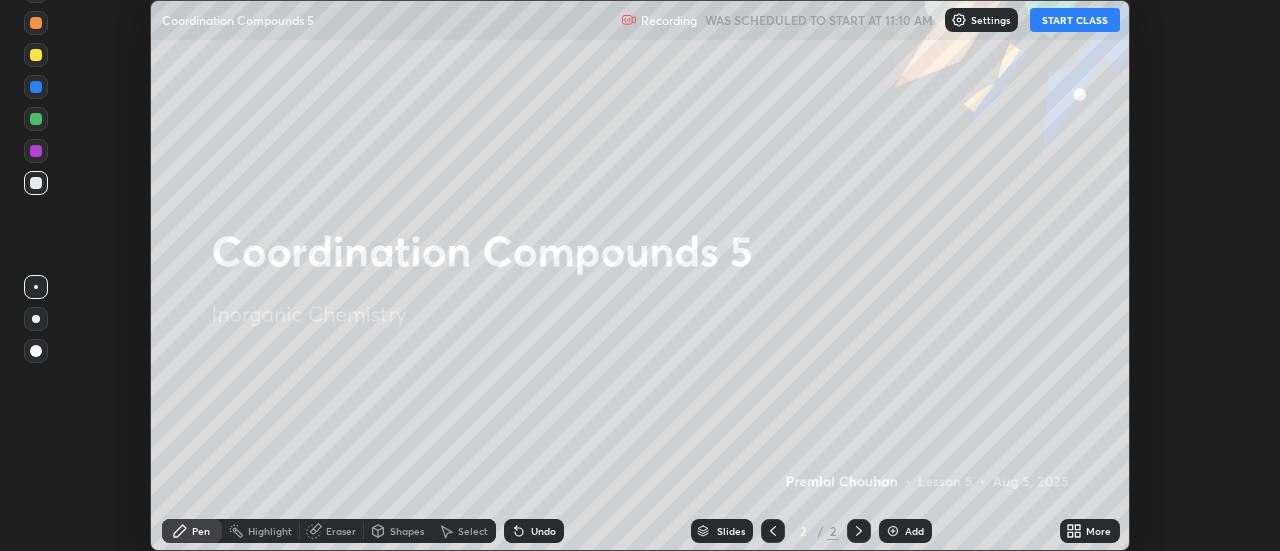click on "START CLASS" at bounding box center [1075, 20] 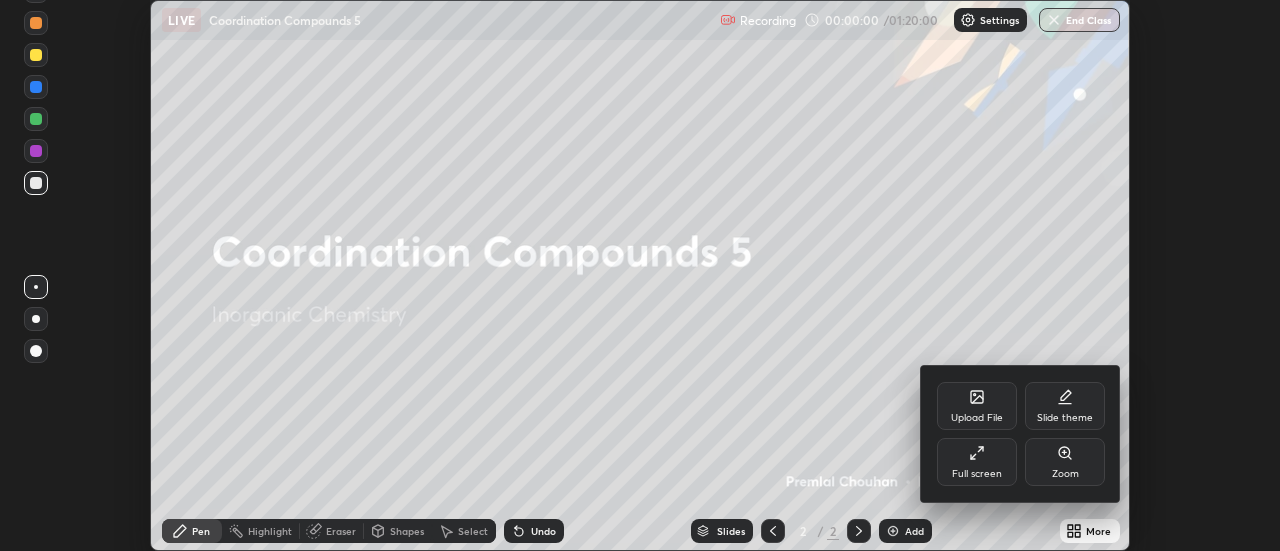 click on "Full screen" at bounding box center [977, 462] 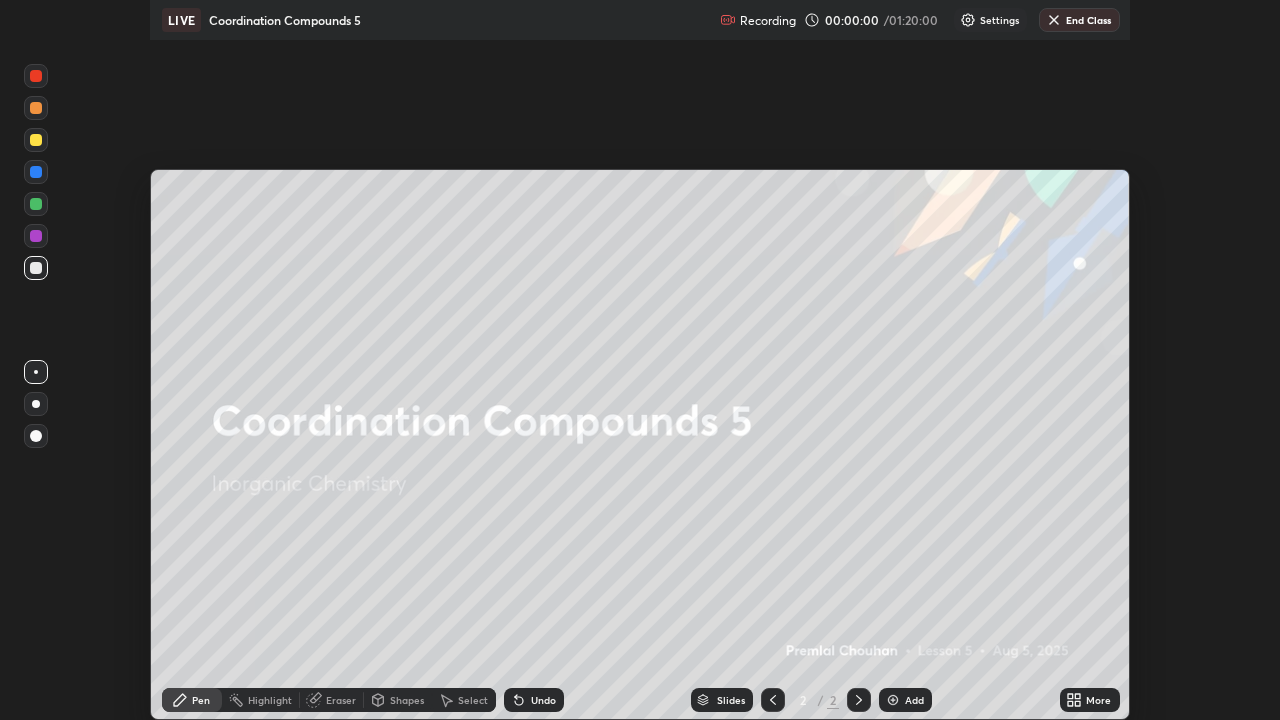 scroll, scrollTop: 99280, scrollLeft: 98720, axis: both 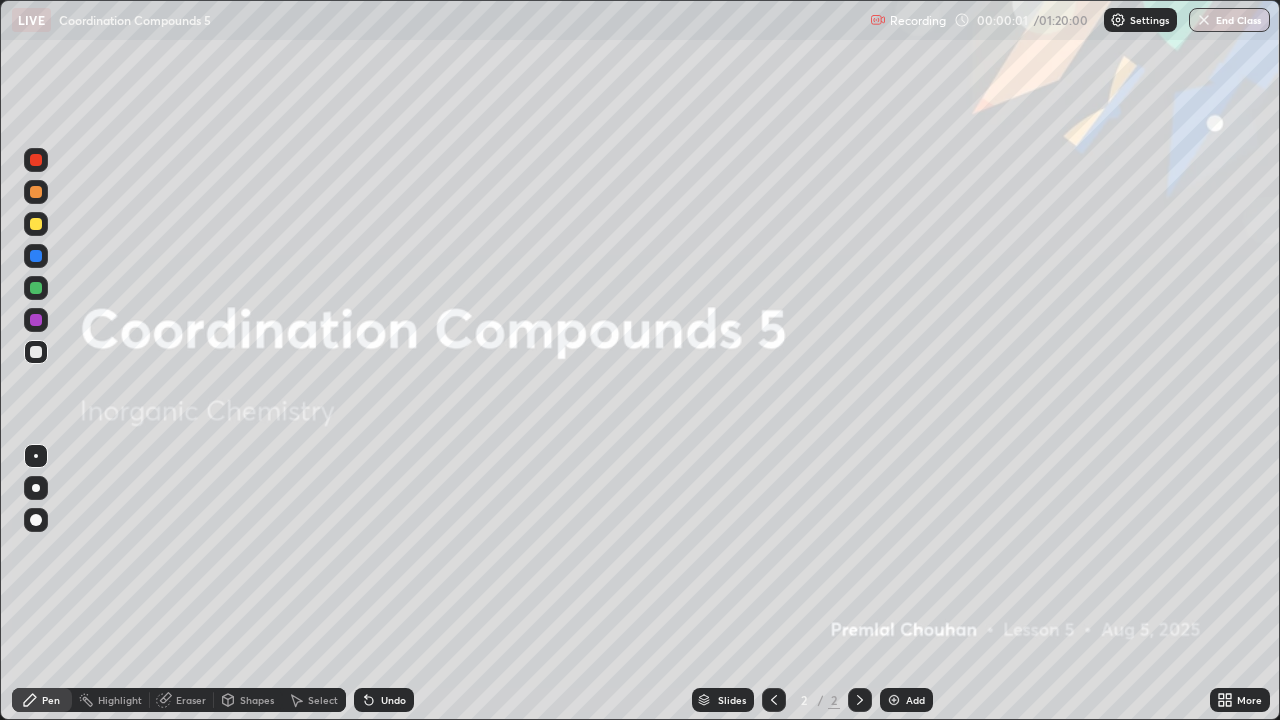 click at bounding box center (894, 700) 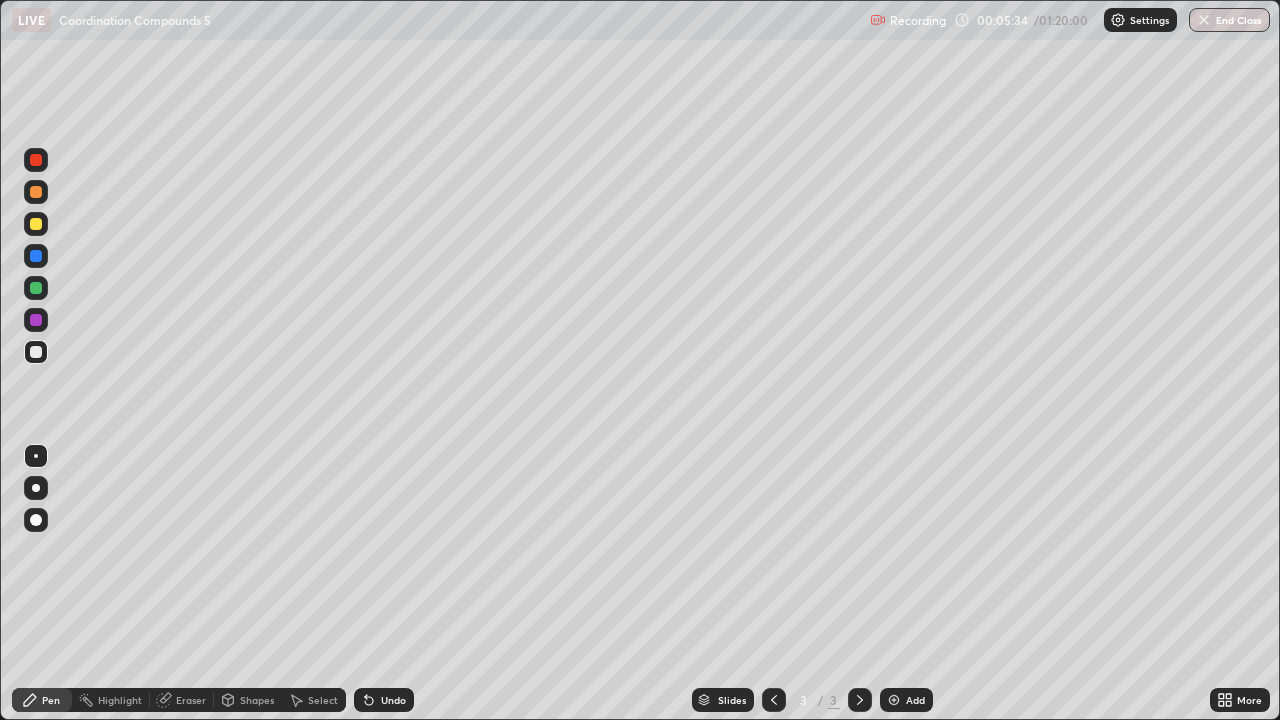 click on "Slides 3 / 3 Add" at bounding box center (812, 700) 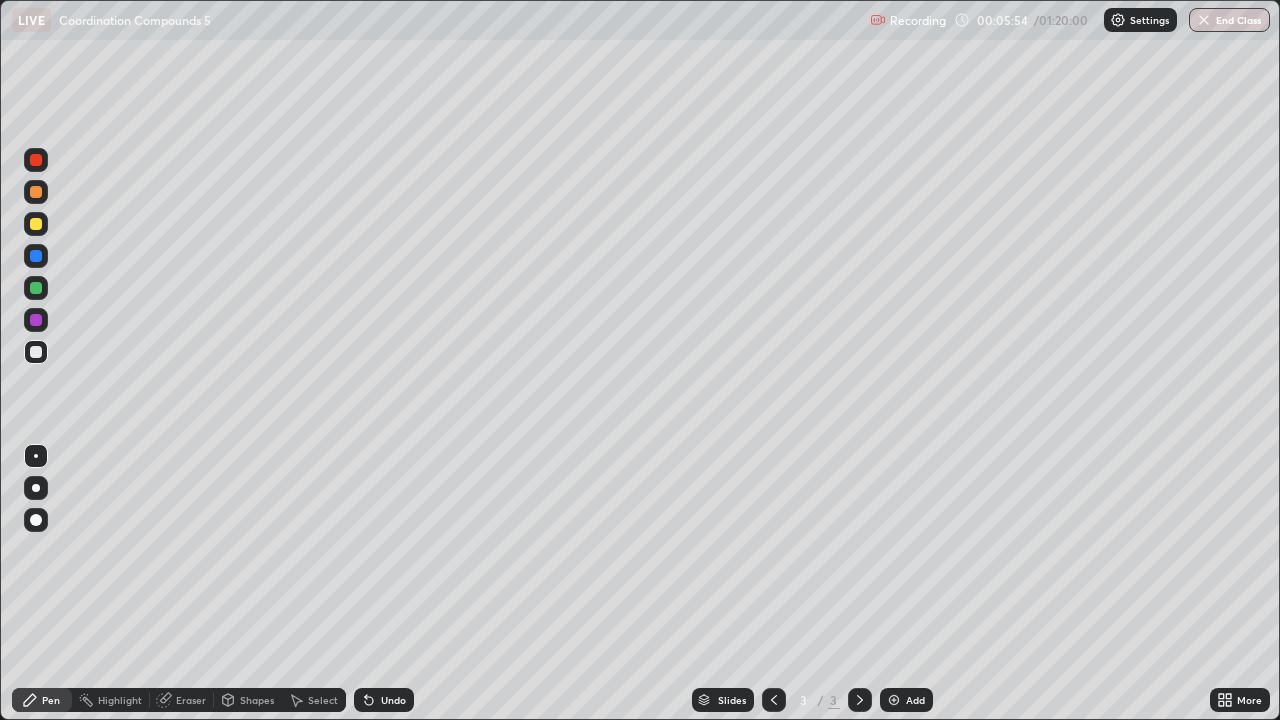 click at bounding box center [36, 224] 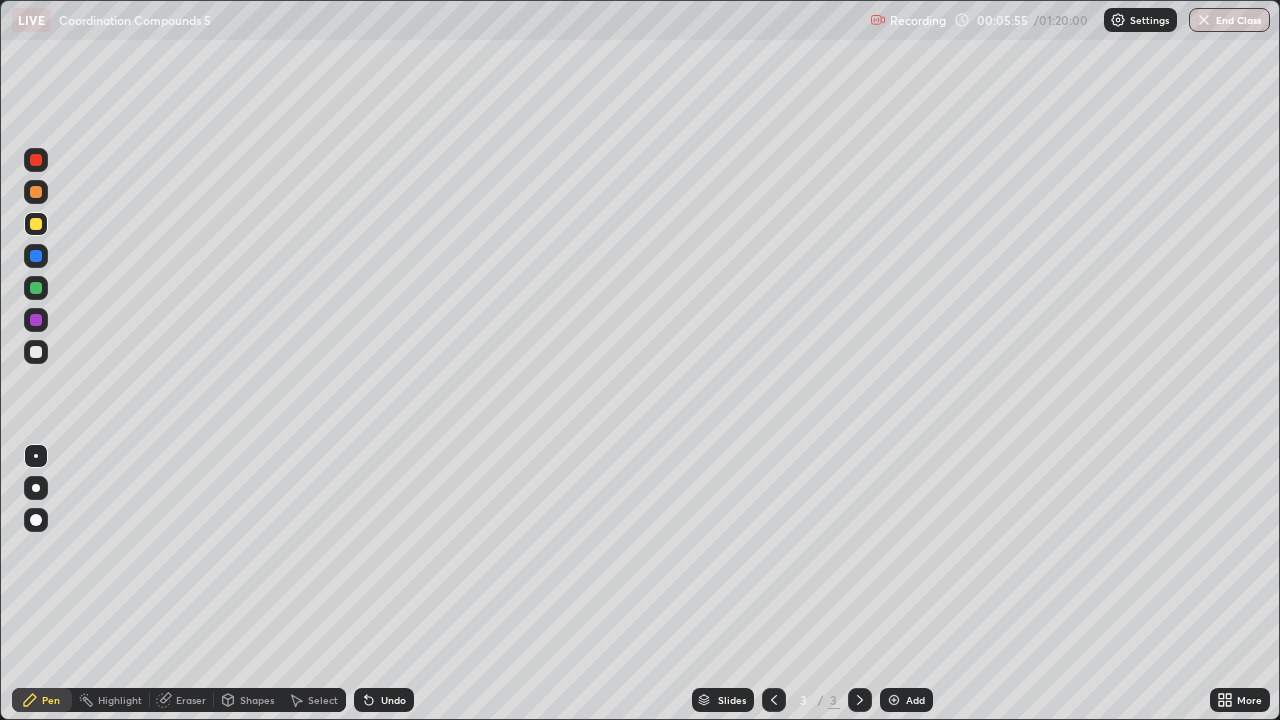 click at bounding box center [36, 224] 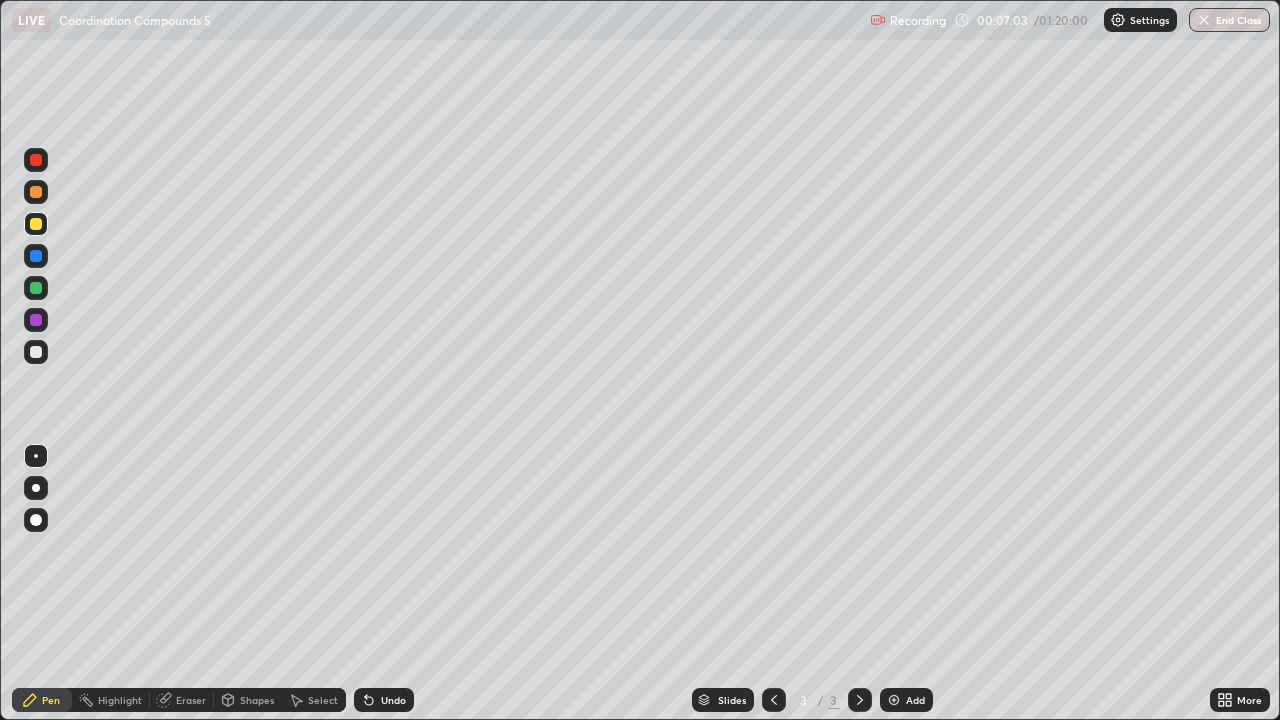 click on "Eraser" at bounding box center [191, 700] 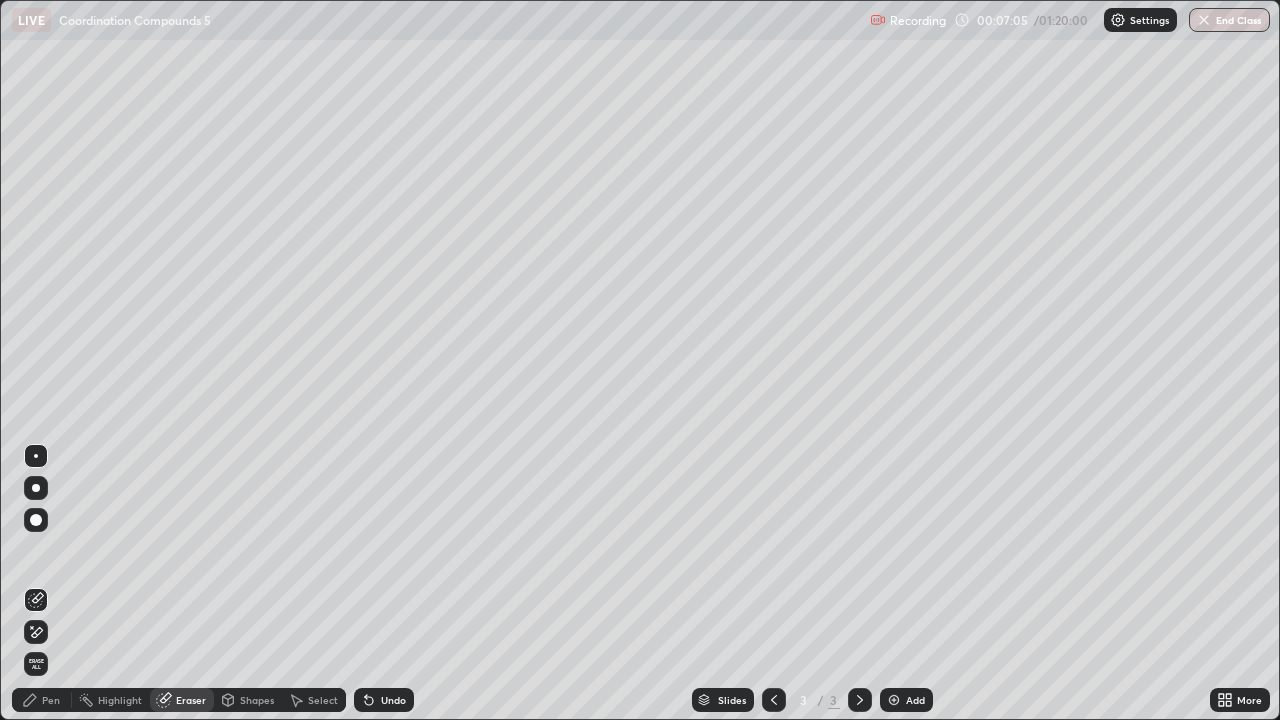 click on "Pen" at bounding box center [51, 700] 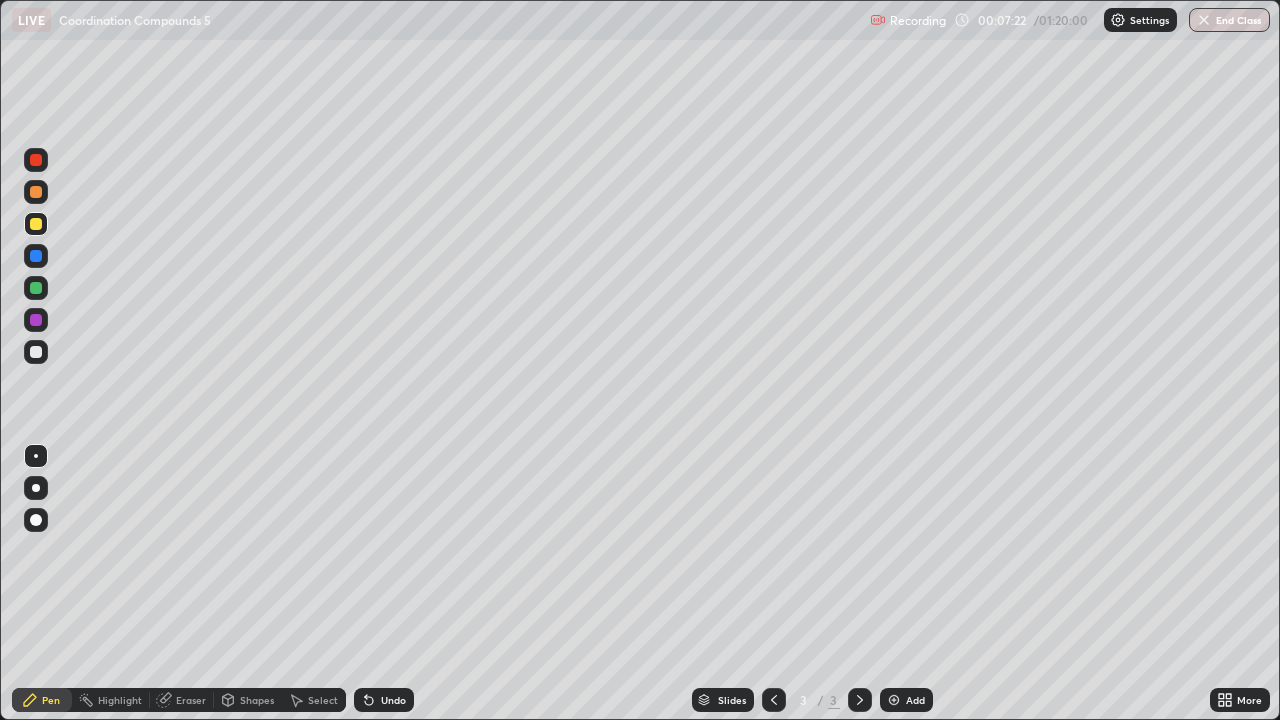 click on "Eraser" at bounding box center [191, 700] 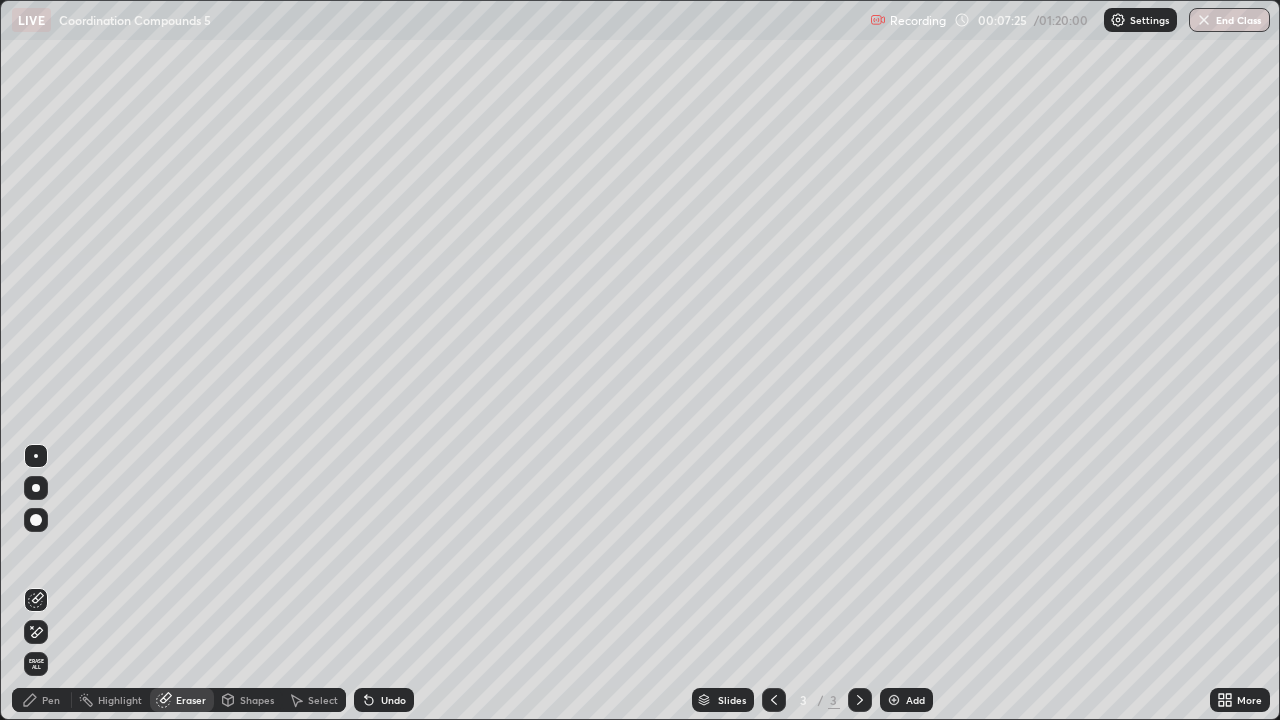 click on "Pen" at bounding box center [51, 700] 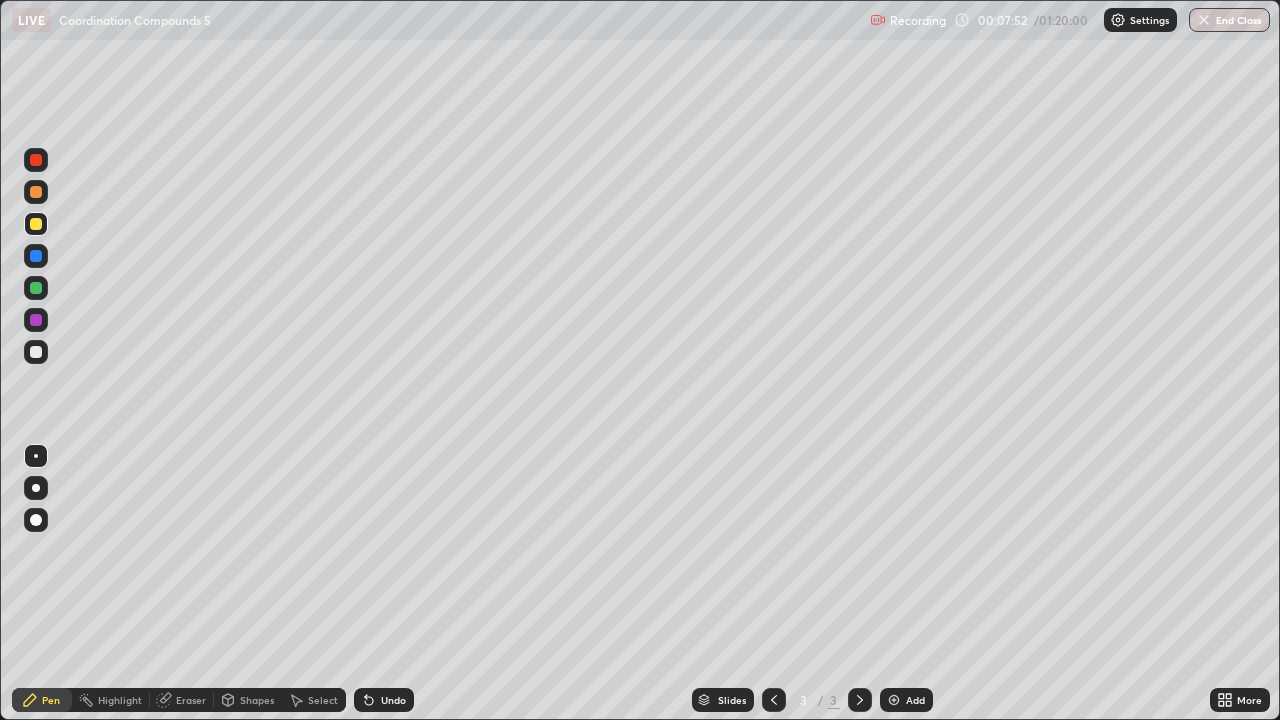click at bounding box center [36, 192] 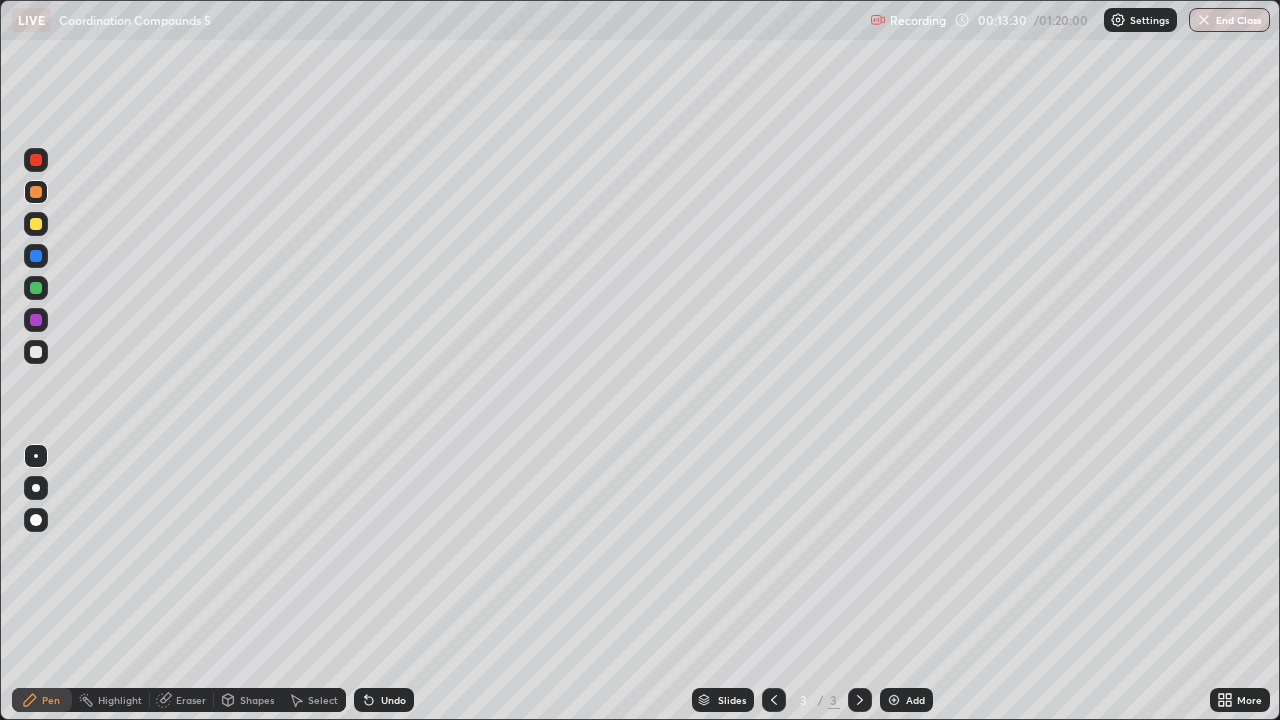 click at bounding box center [36, 352] 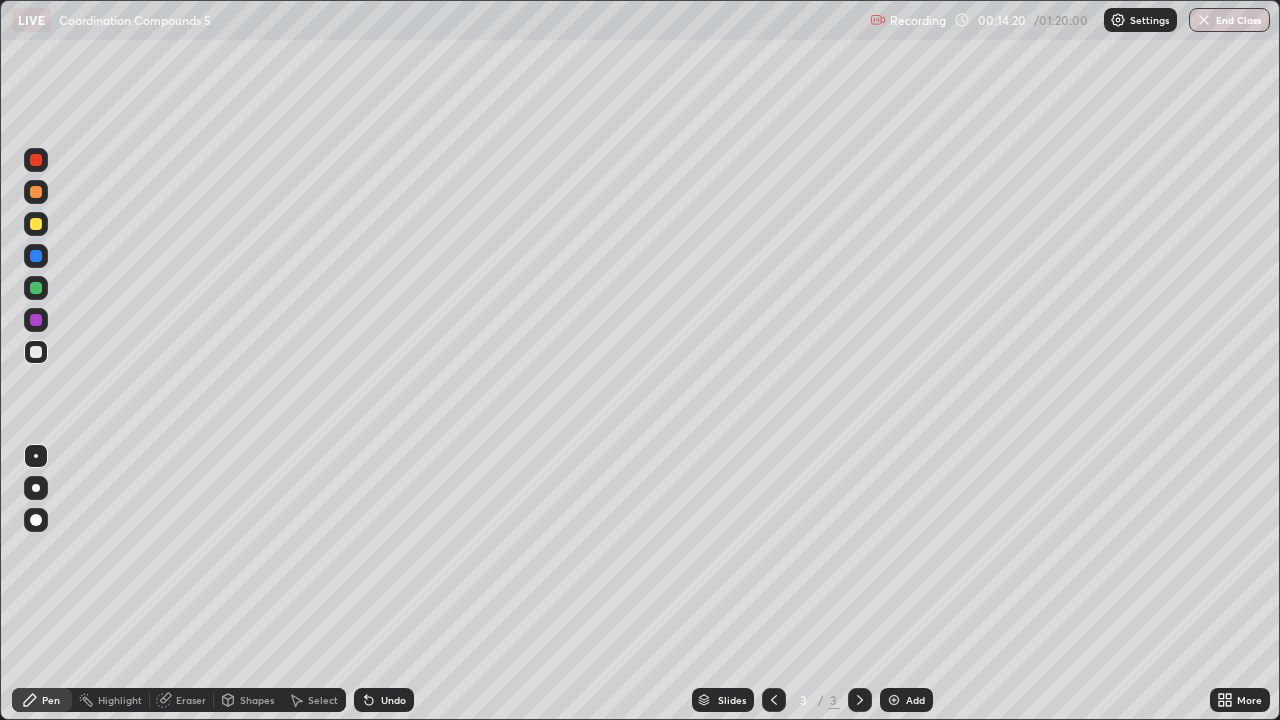 click at bounding box center (36, 224) 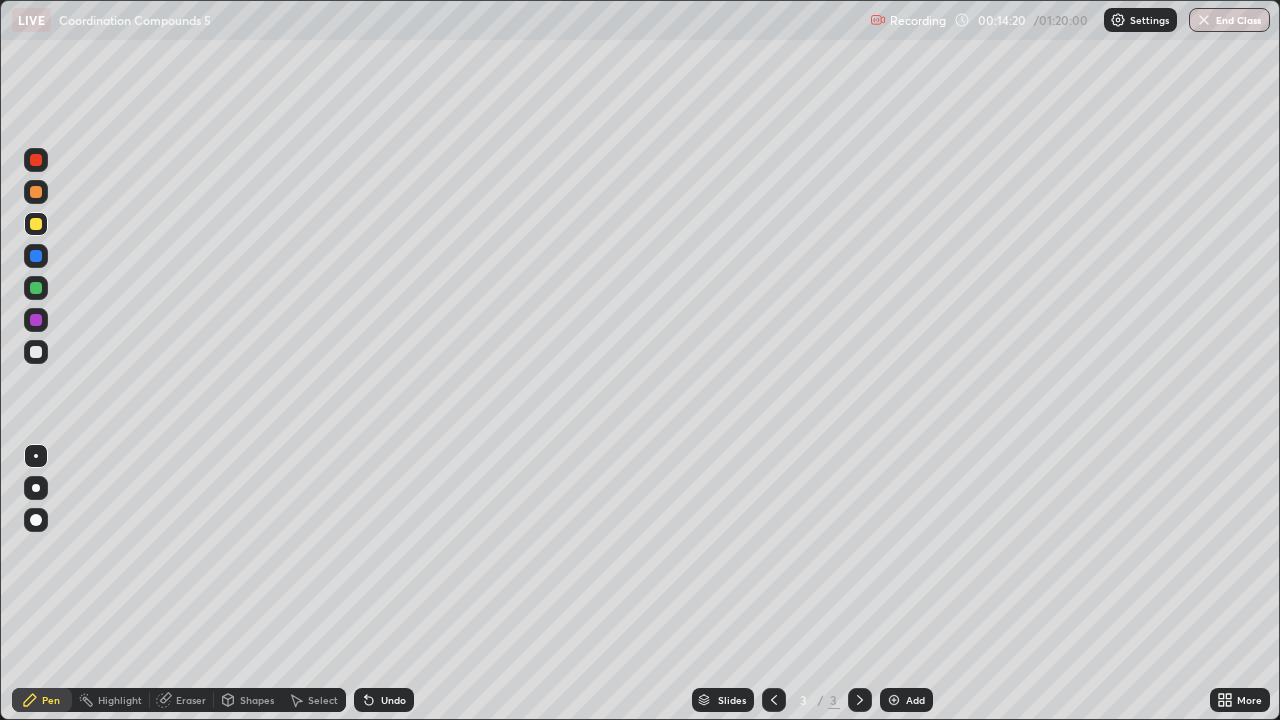 click at bounding box center [36, 224] 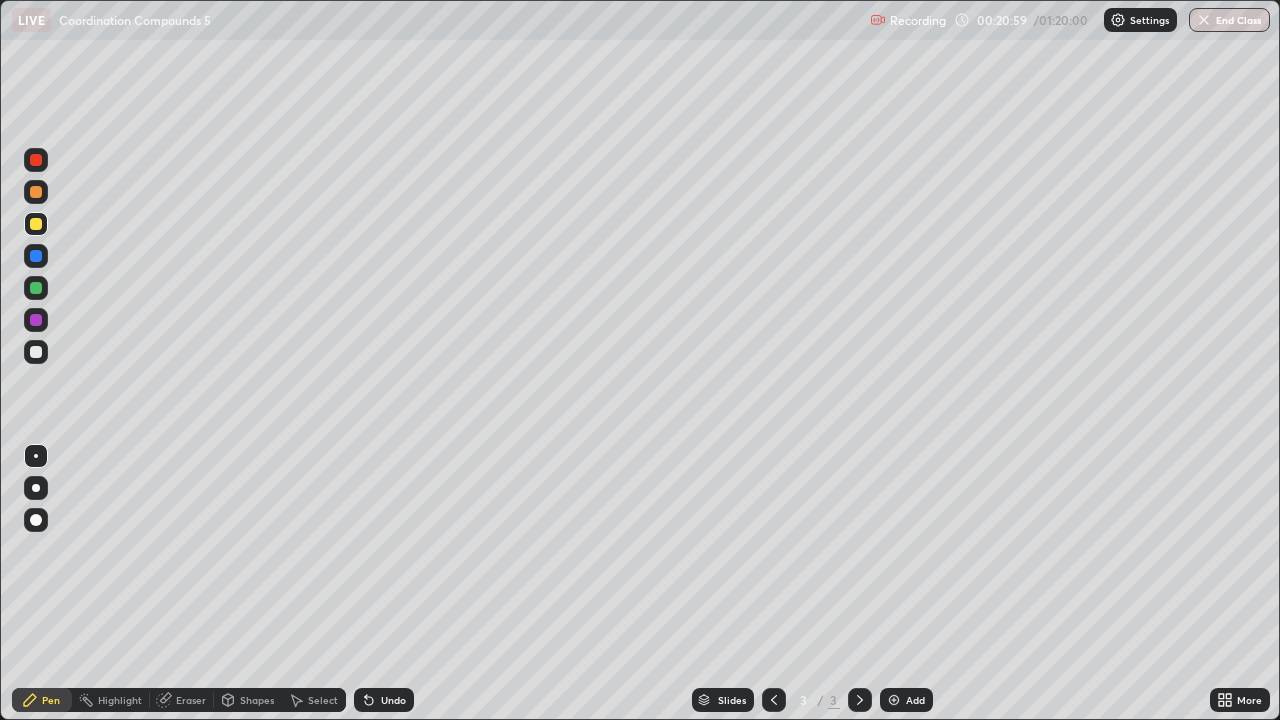 click at bounding box center [36, 288] 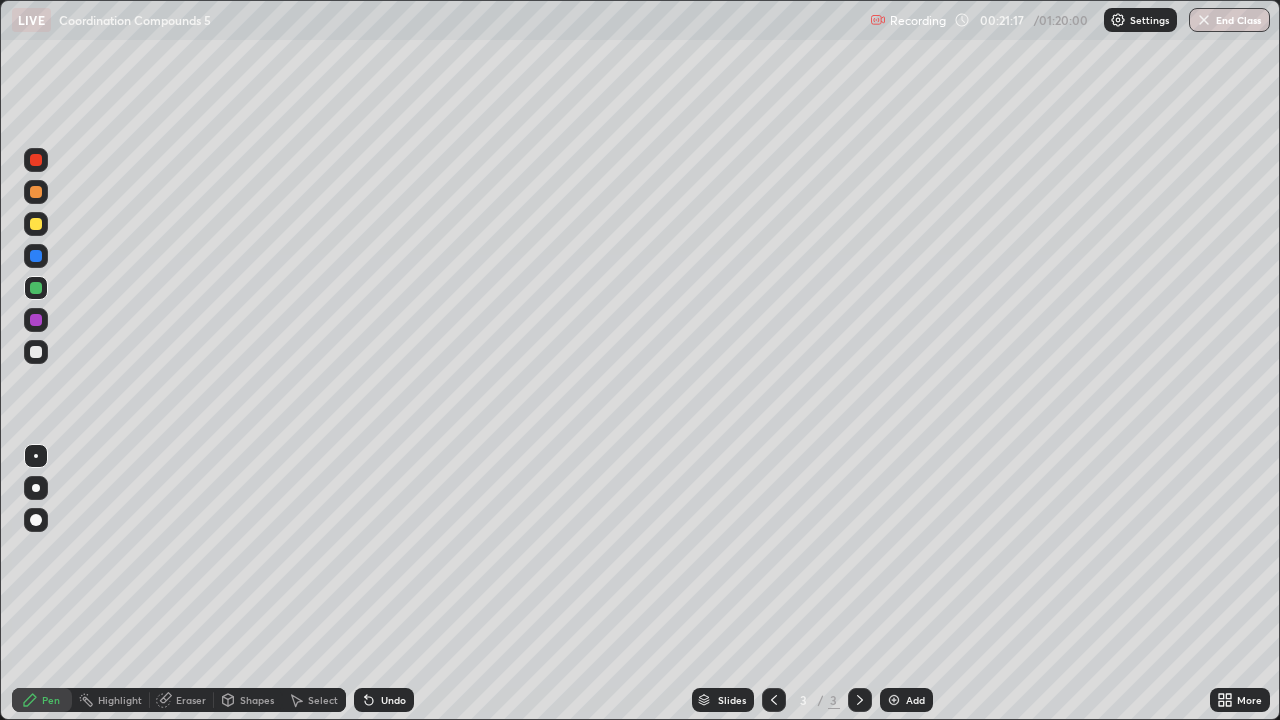 click at bounding box center (36, 192) 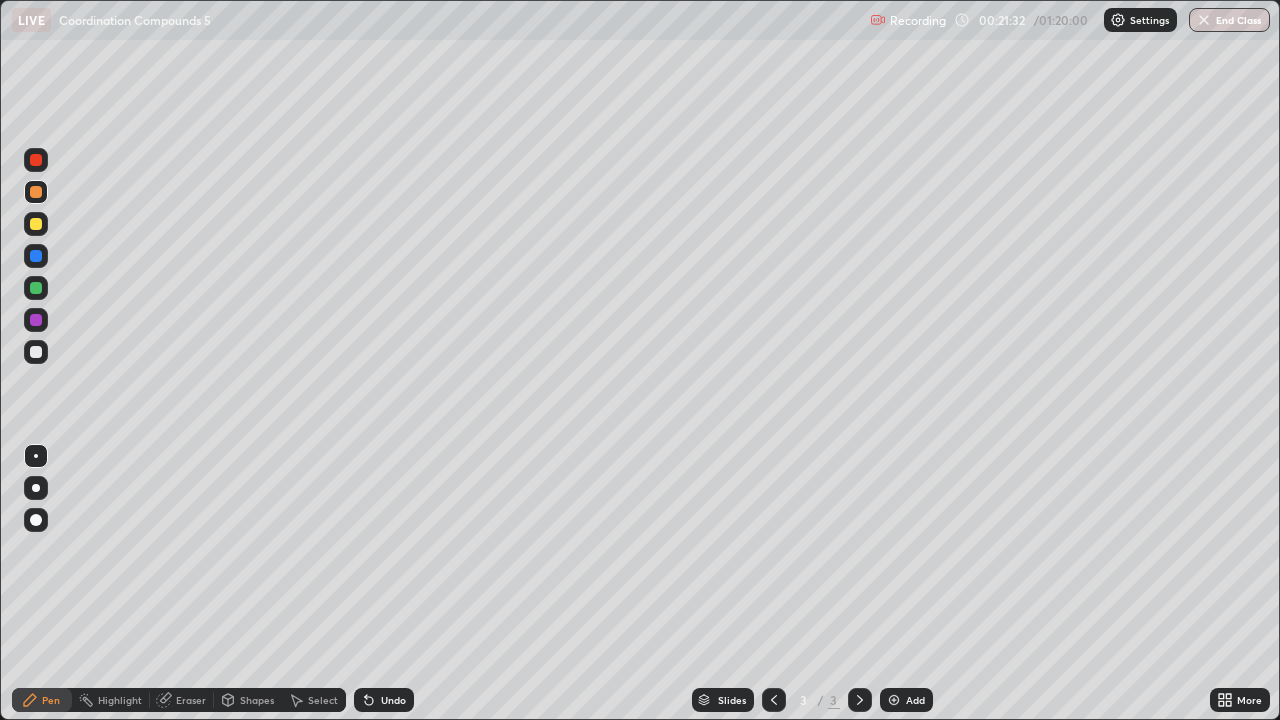 click at bounding box center (36, 224) 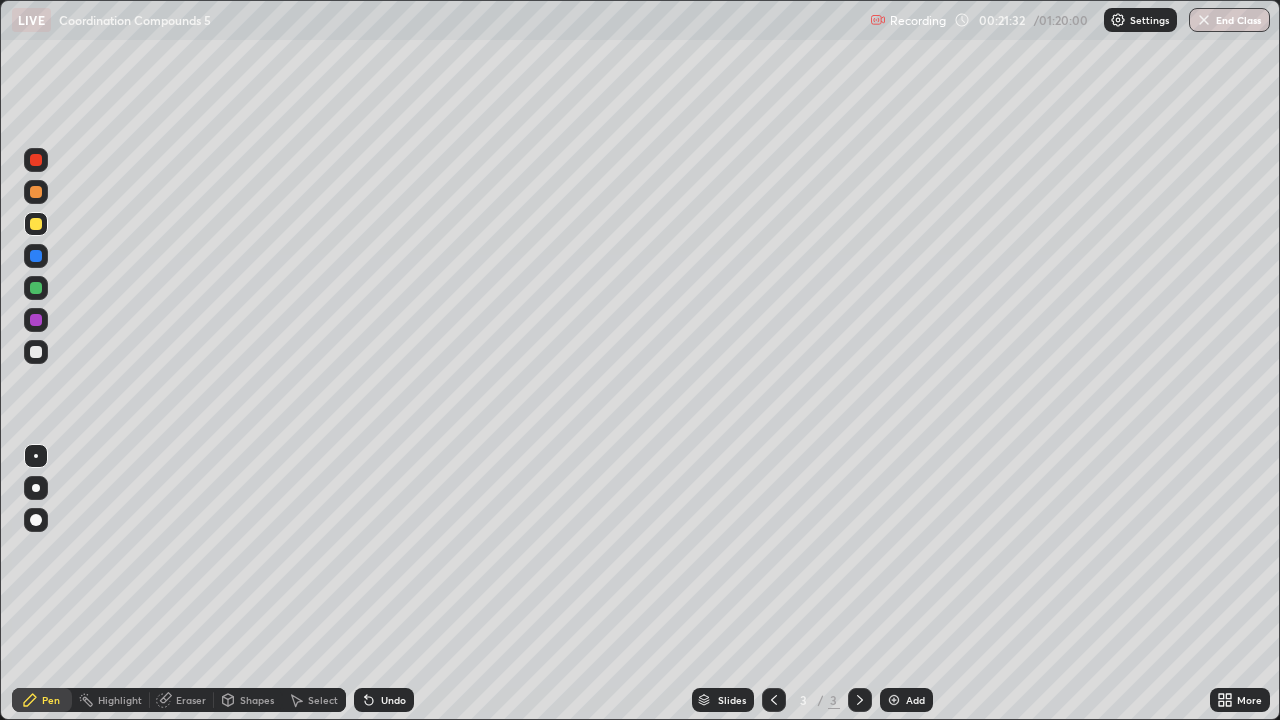 click at bounding box center [36, 224] 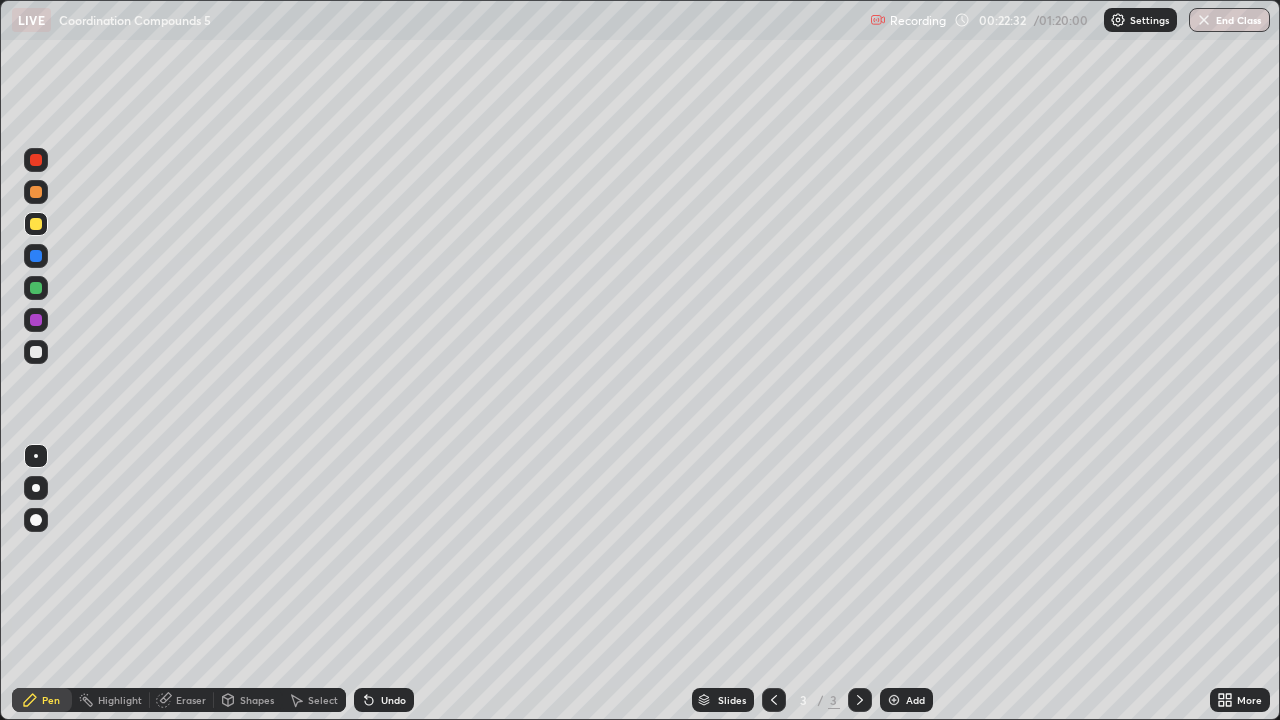click on "Eraser" at bounding box center [191, 700] 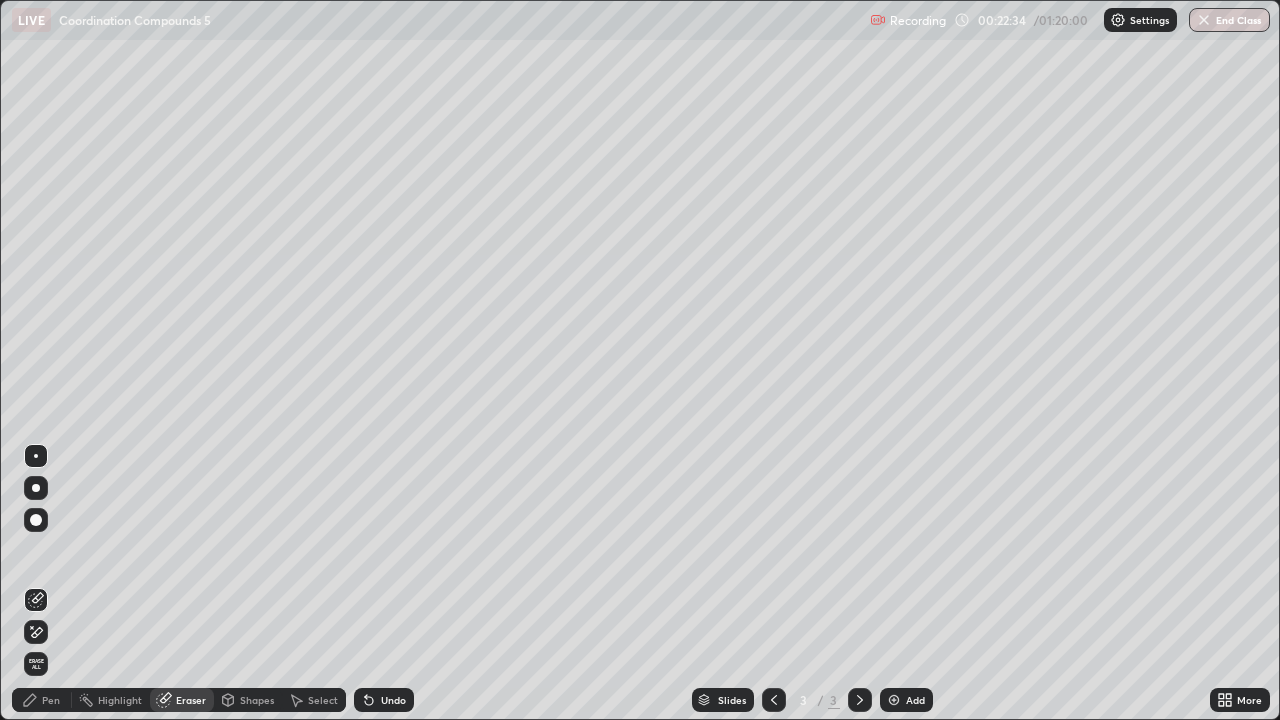 click on "Pen" at bounding box center (51, 700) 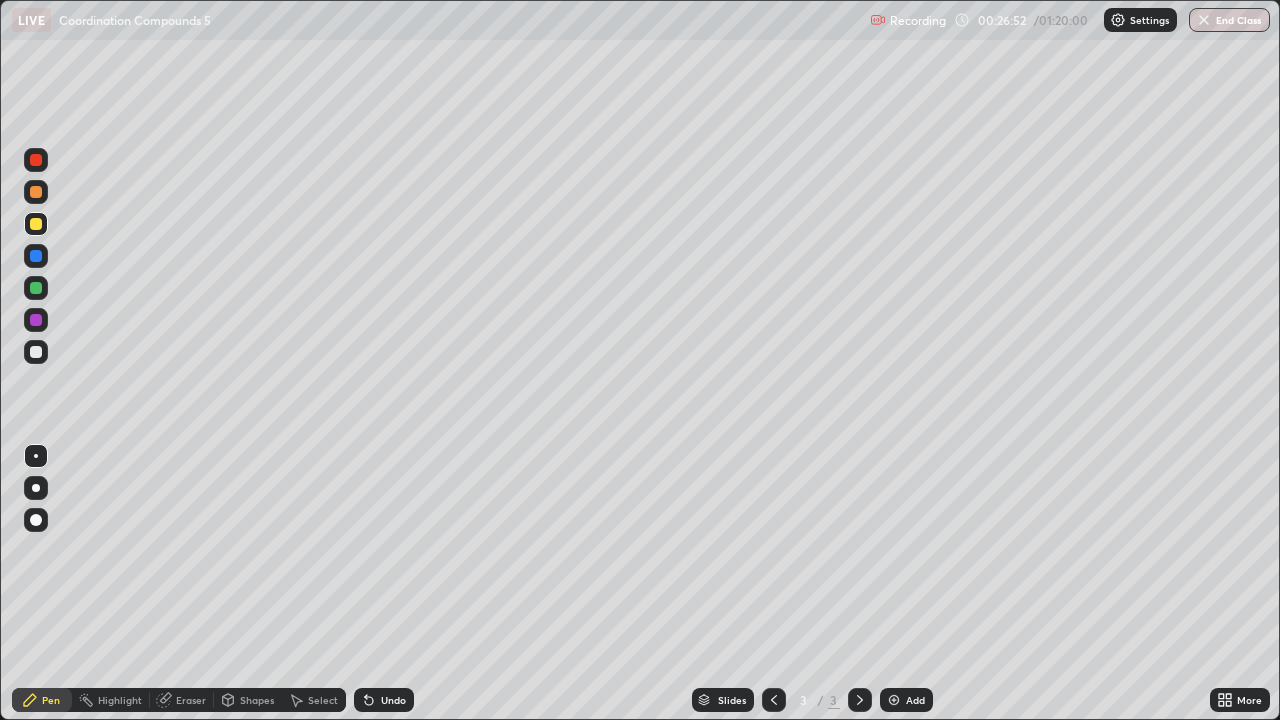 click on "Eraser" at bounding box center [191, 700] 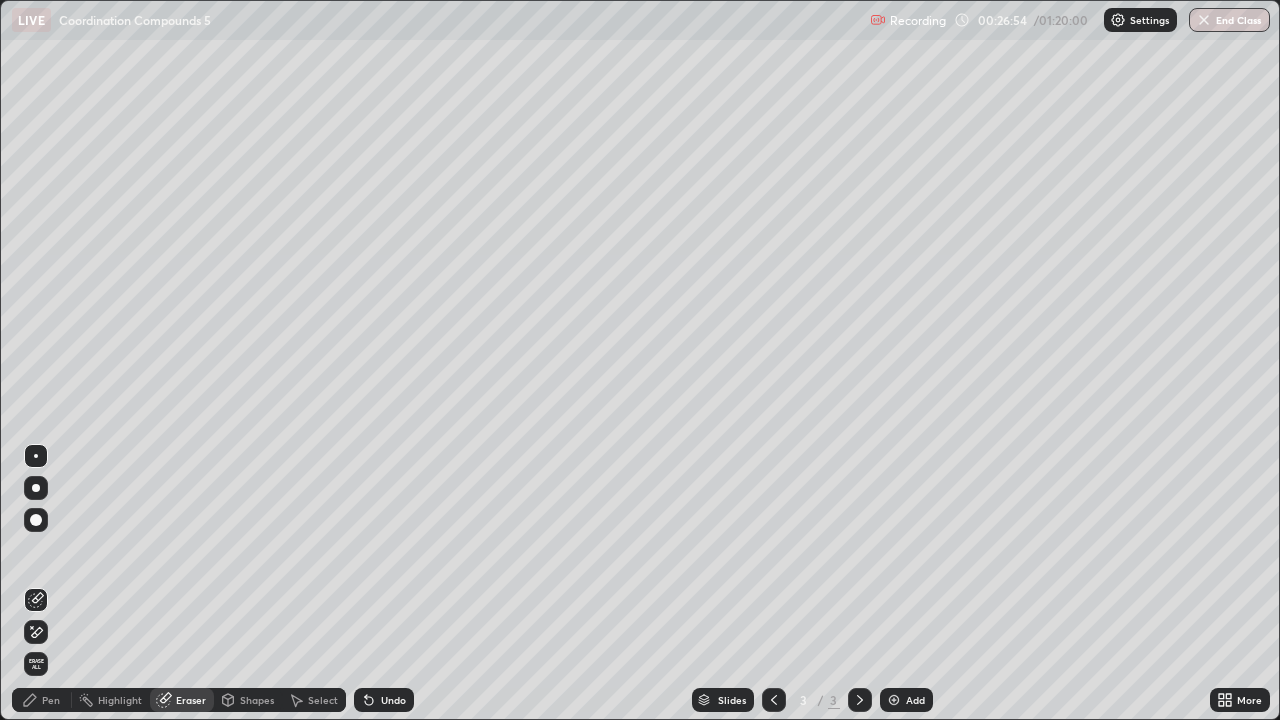 click on "Pen" at bounding box center (51, 700) 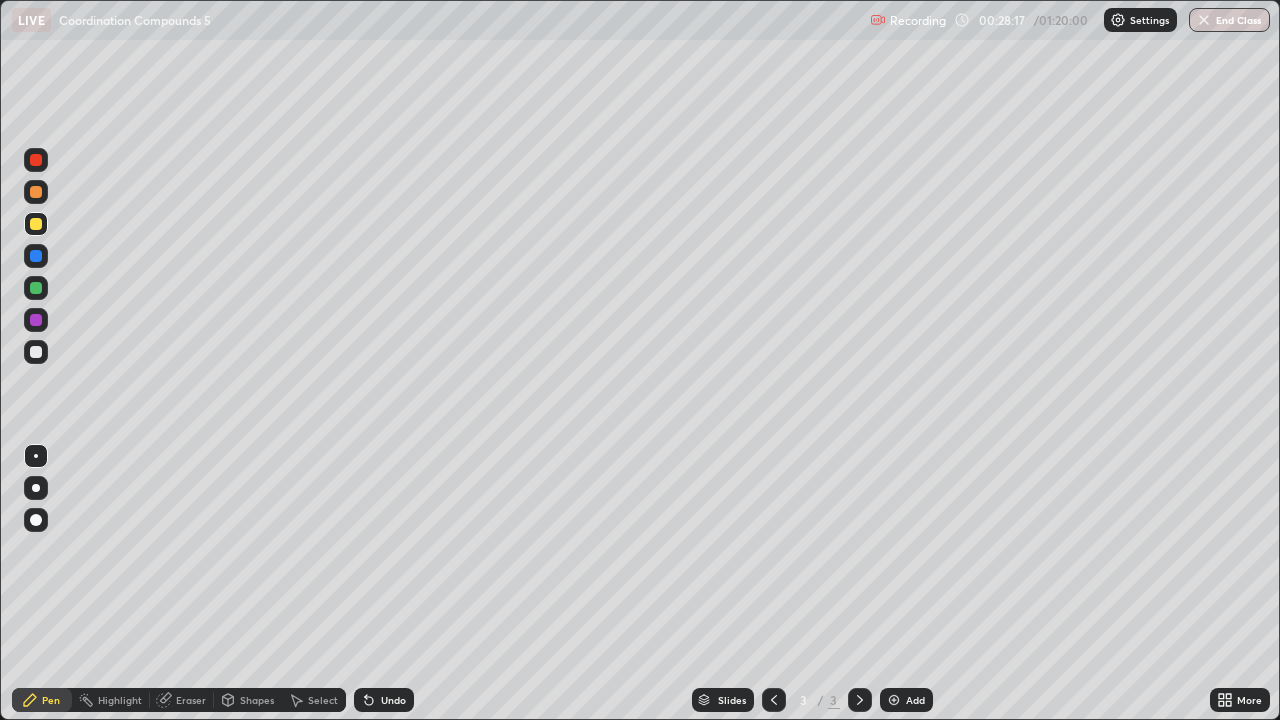 click on "Slides 3 / 3 Add" at bounding box center [812, 700] 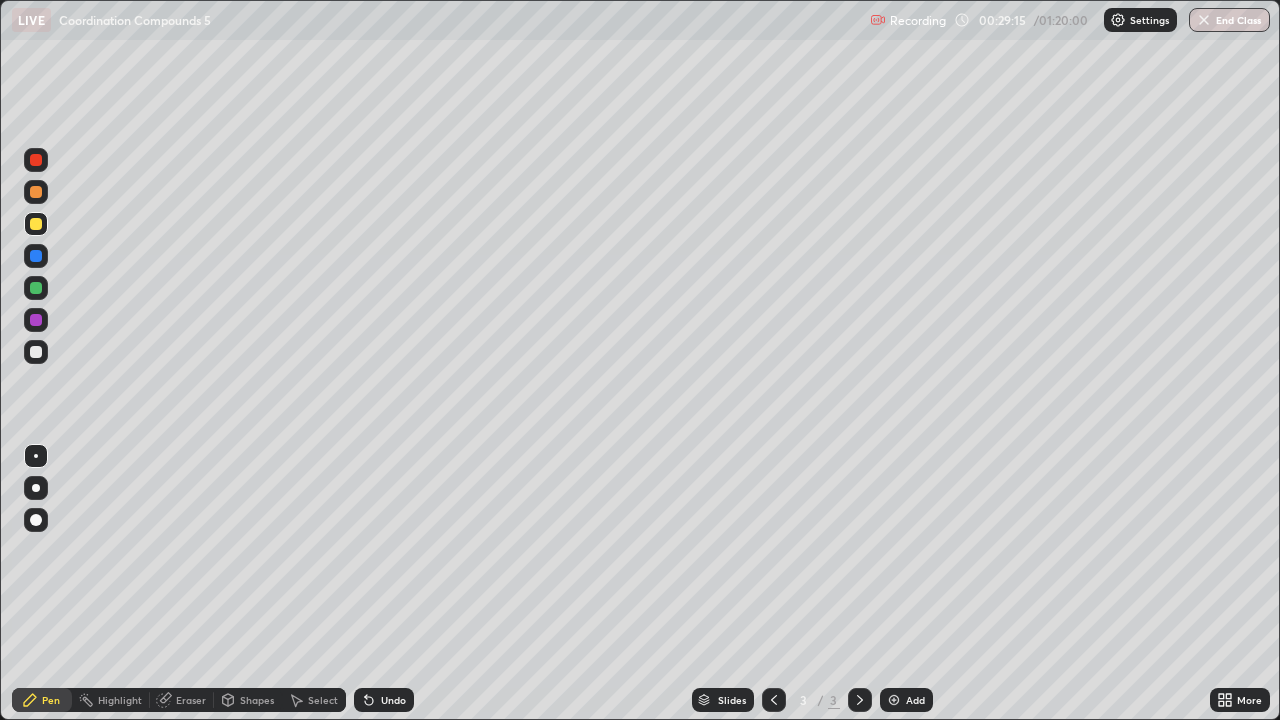 click on "Slides 3 / 3 Add" at bounding box center (812, 700) 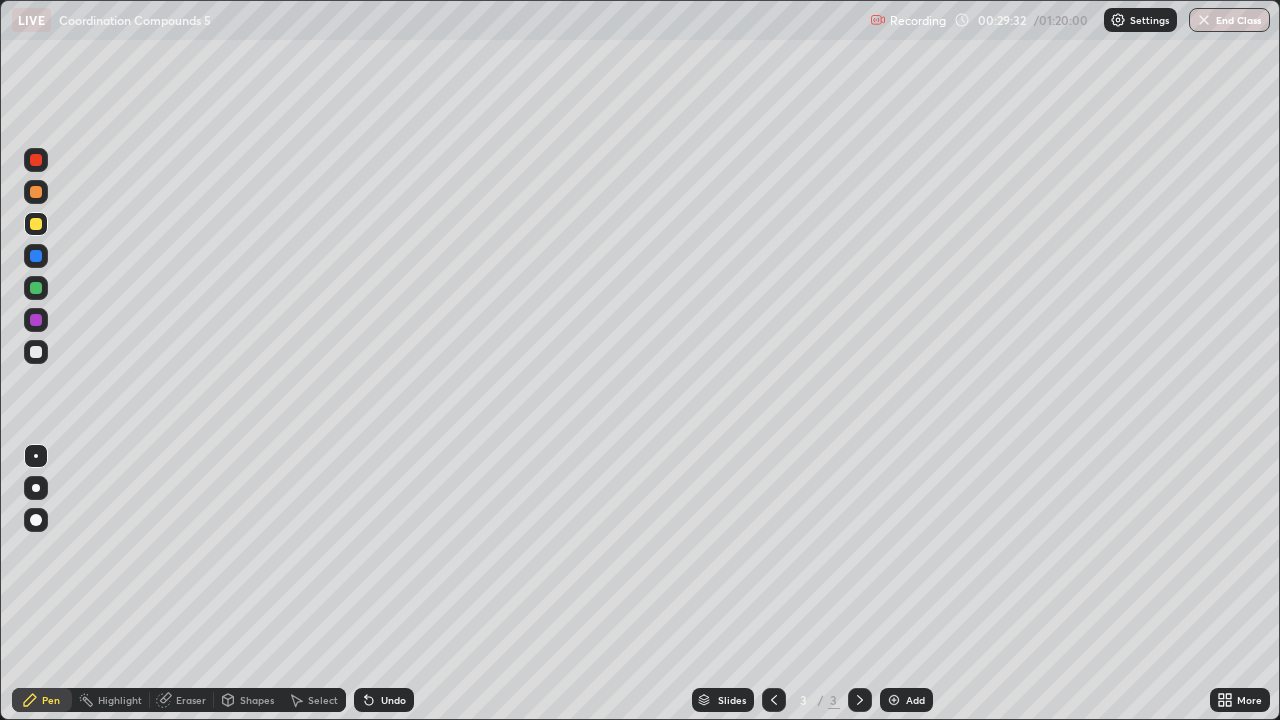 click on "Eraser" at bounding box center (191, 700) 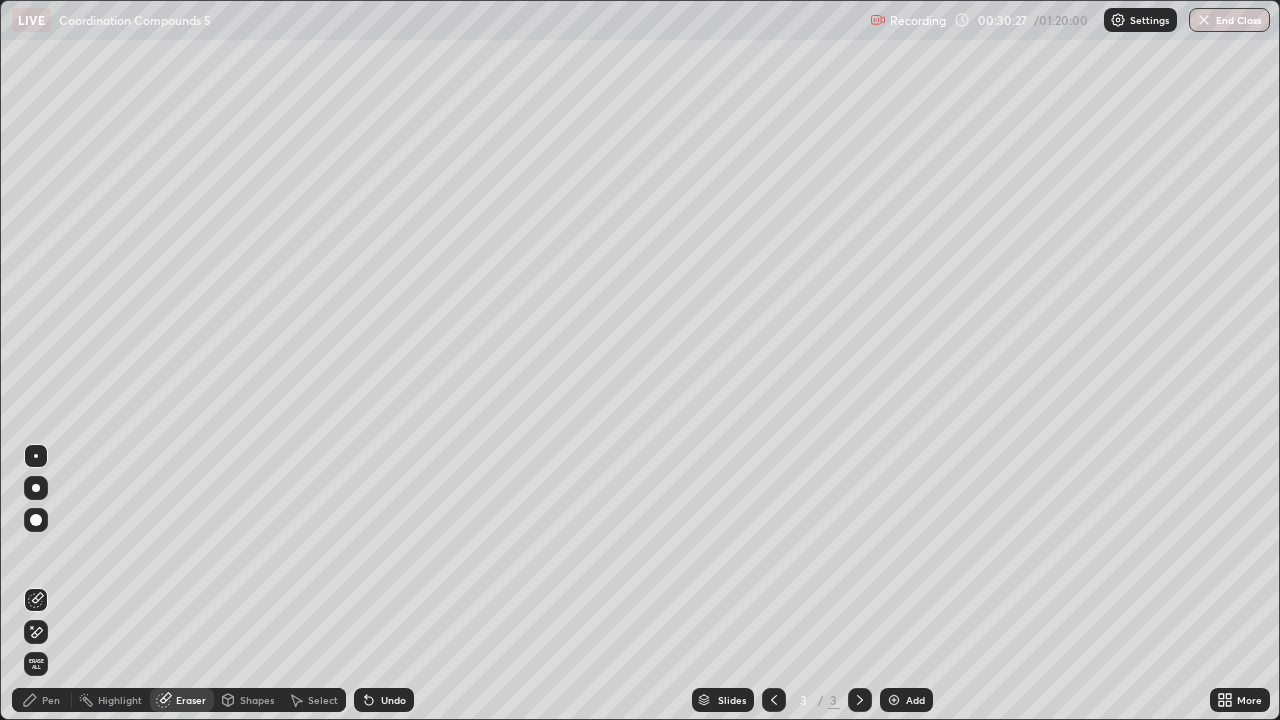 click on "Pen" at bounding box center [42, 700] 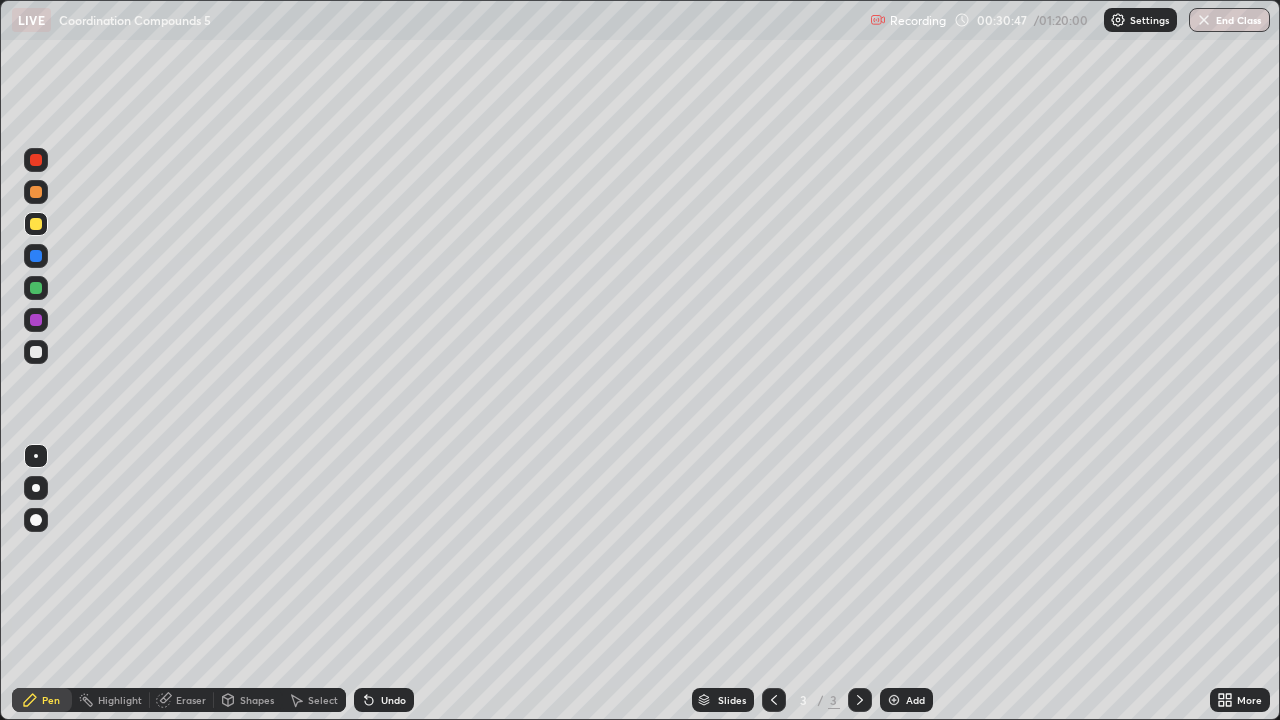 click at bounding box center [894, 700] 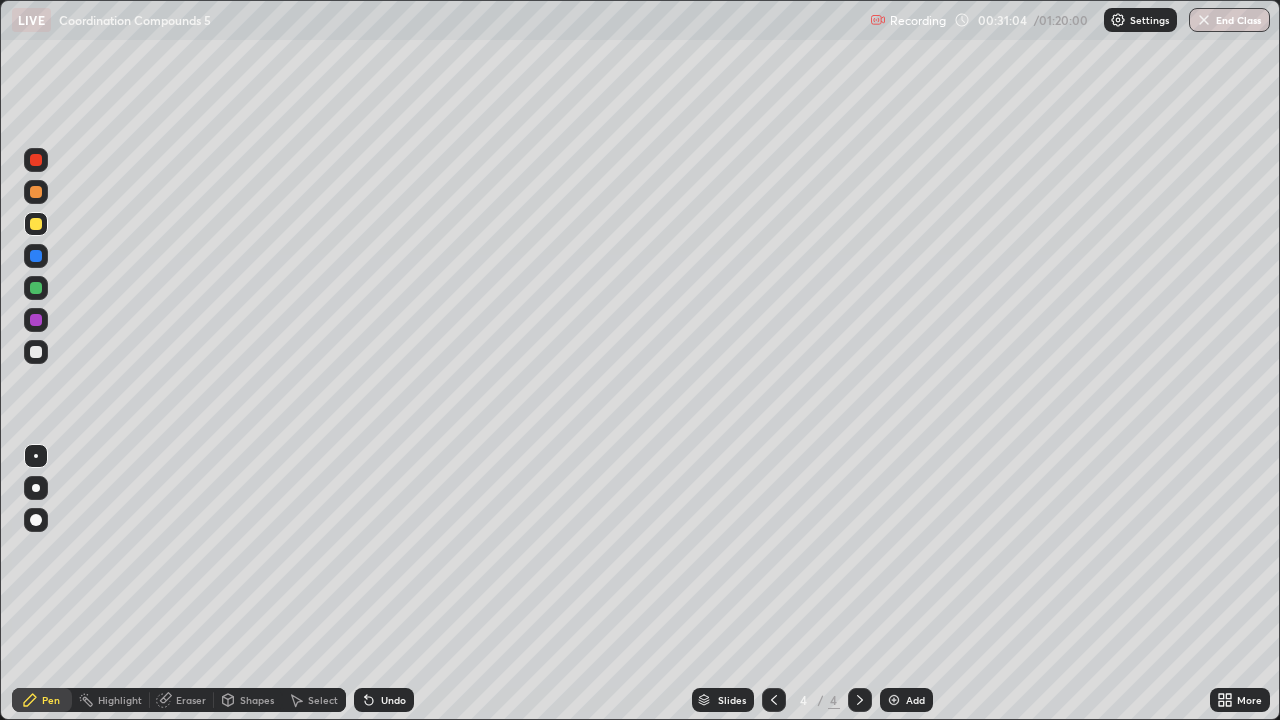 click on "Eraser" at bounding box center (191, 700) 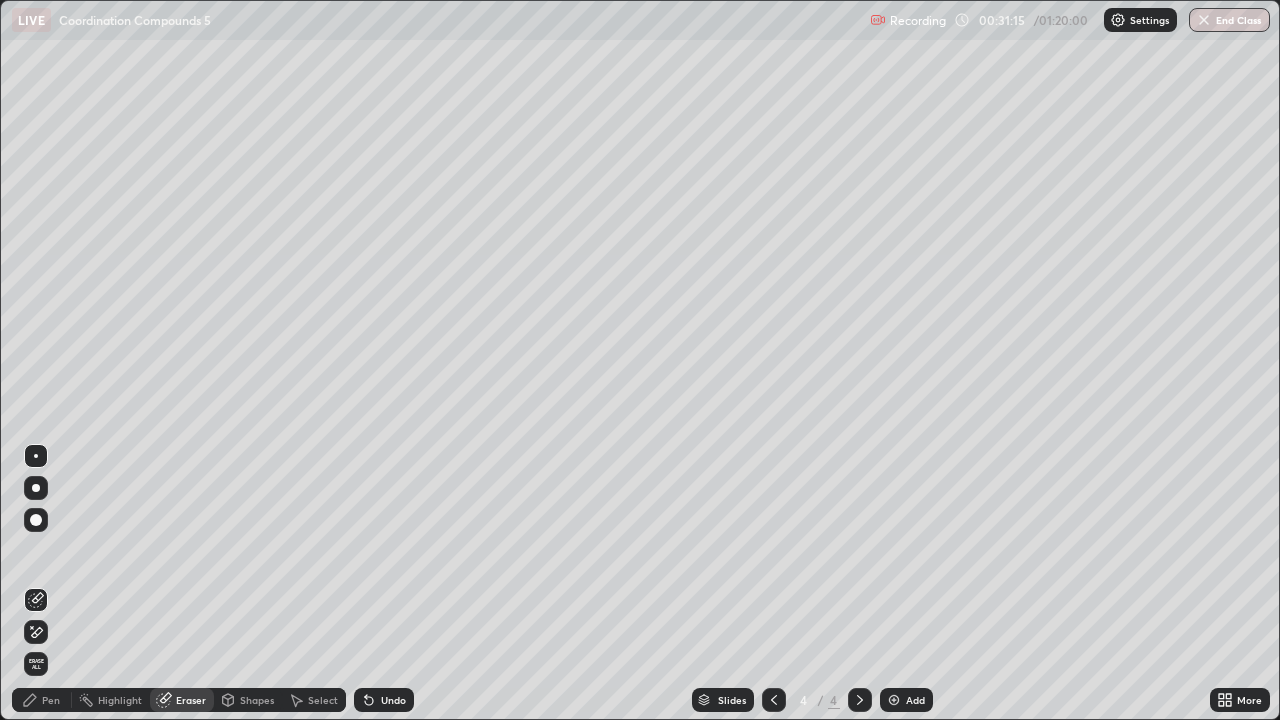 click on "Pen" at bounding box center [51, 700] 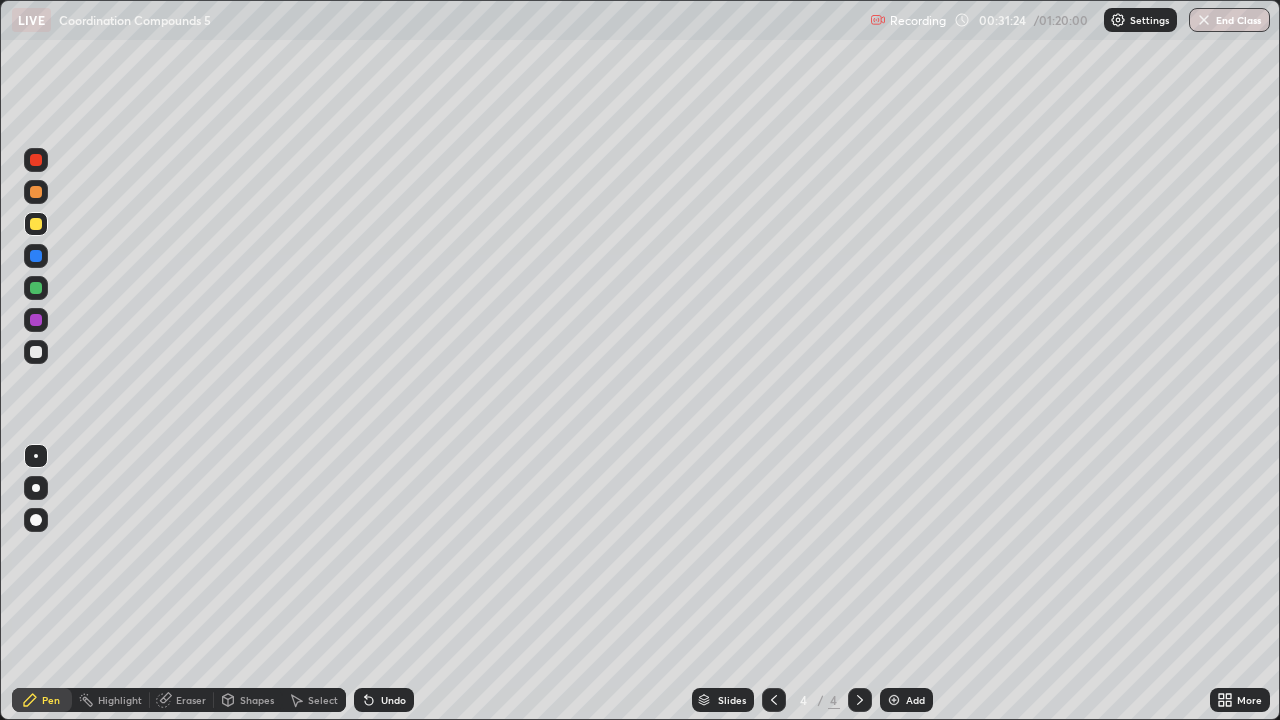 click on "Pen" at bounding box center [42, 700] 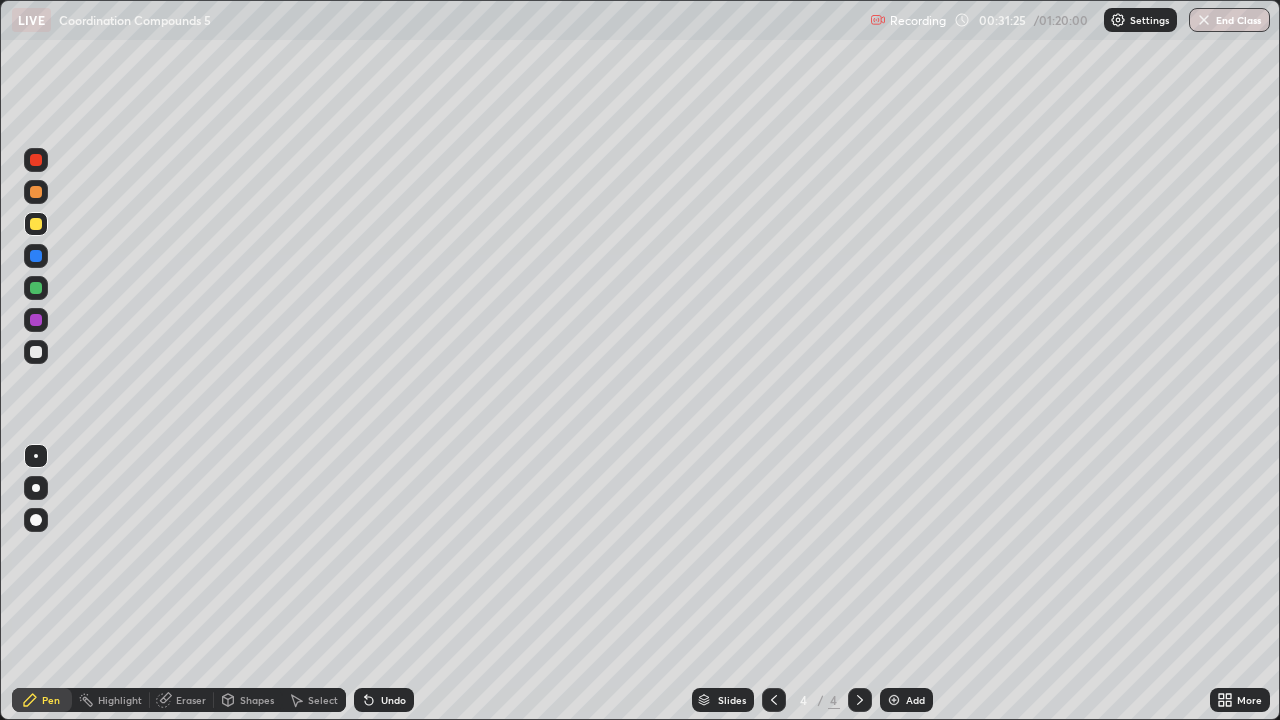 click at bounding box center (36, 192) 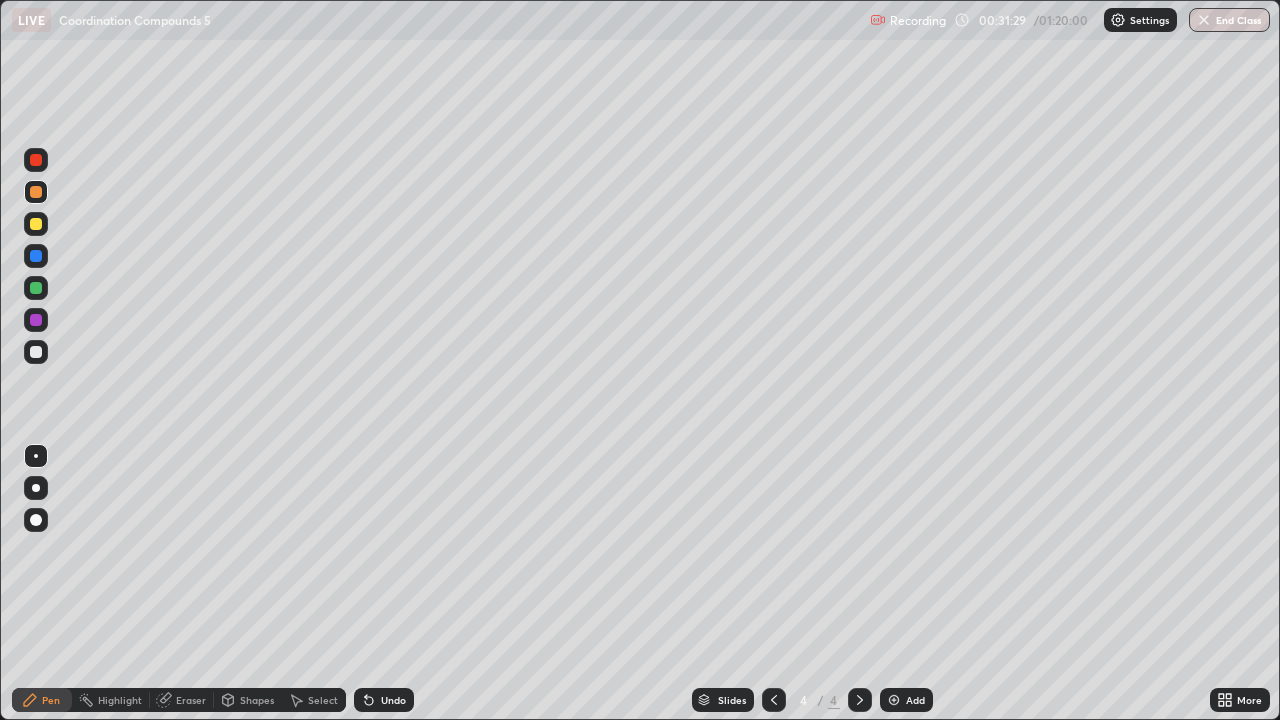 click at bounding box center (894, 700) 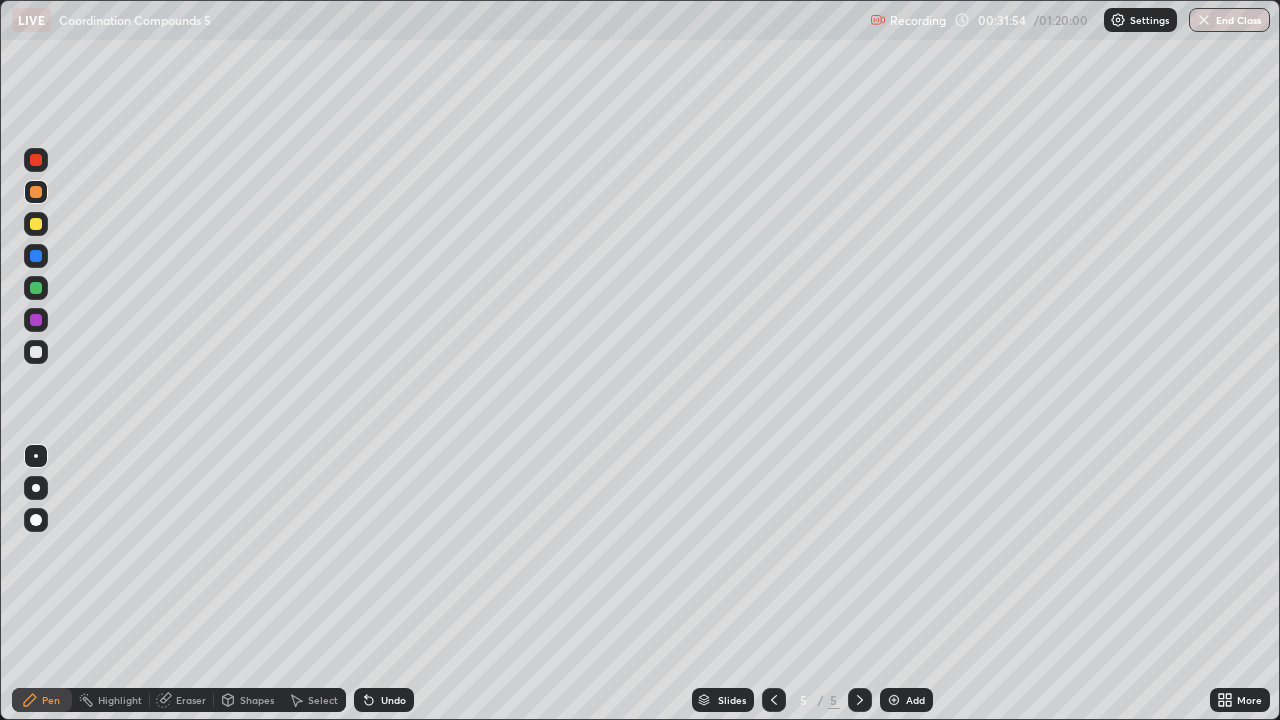 click at bounding box center (36, 224) 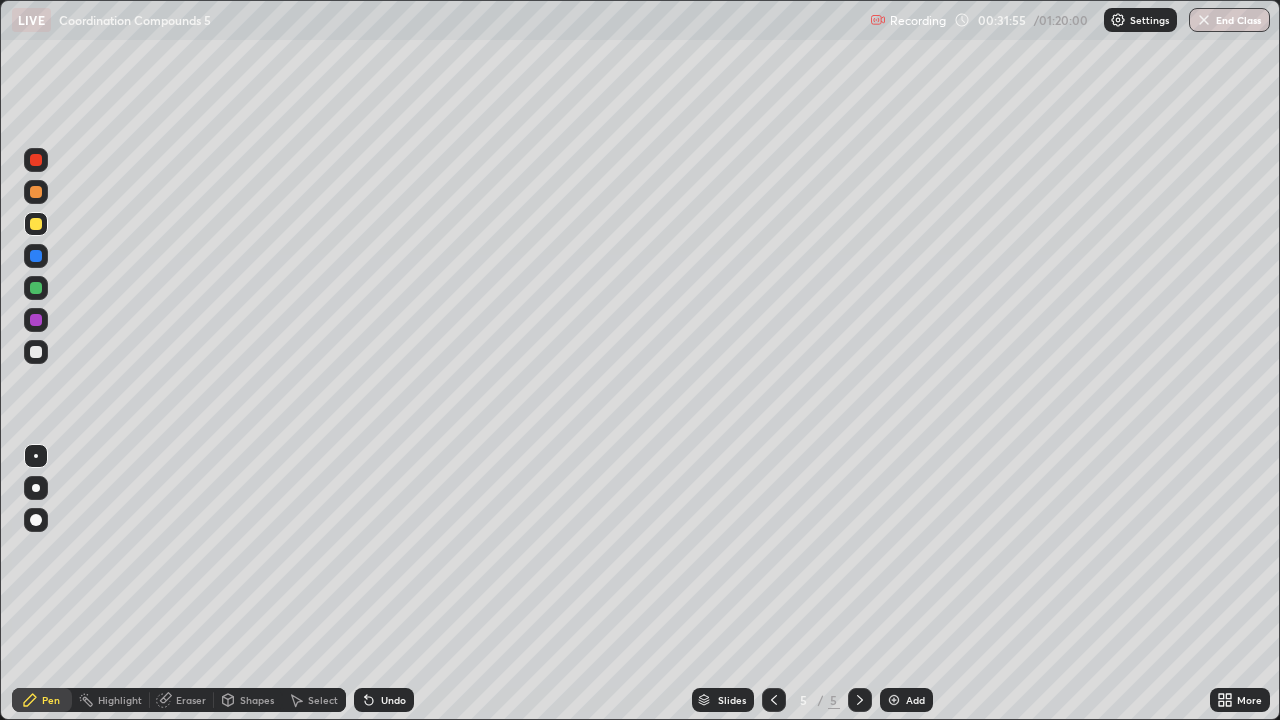click at bounding box center (36, 224) 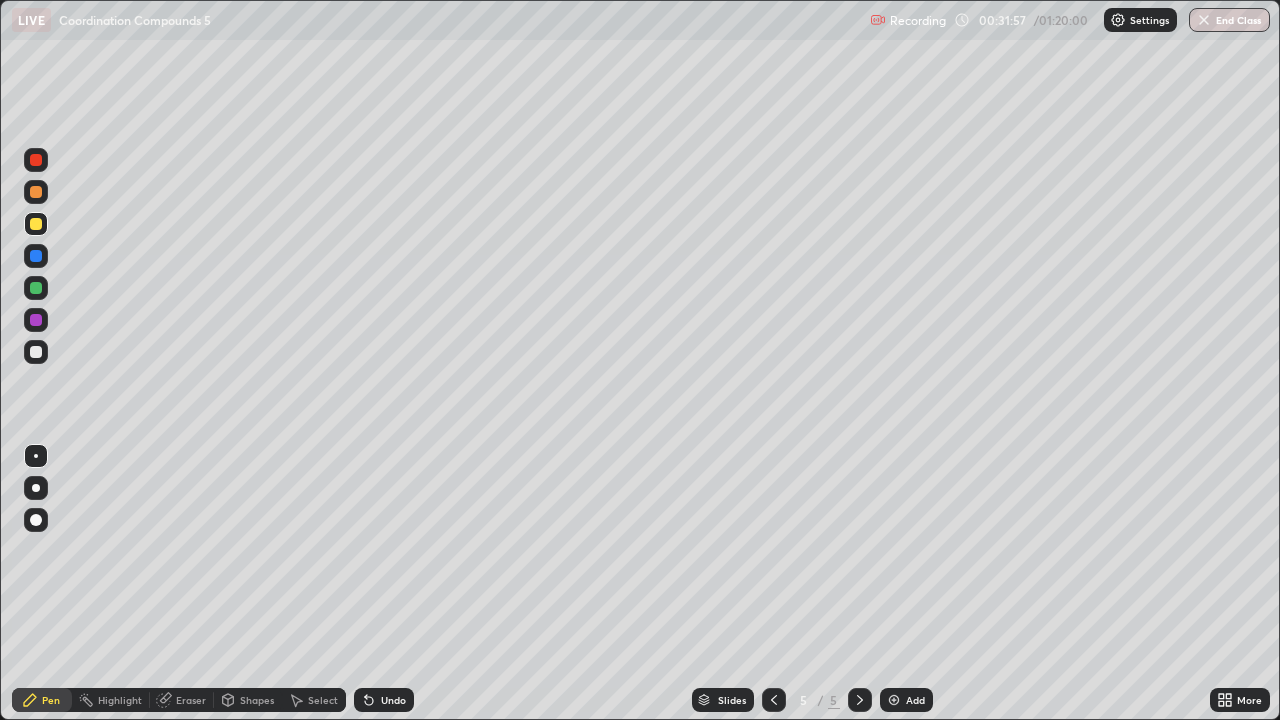 click 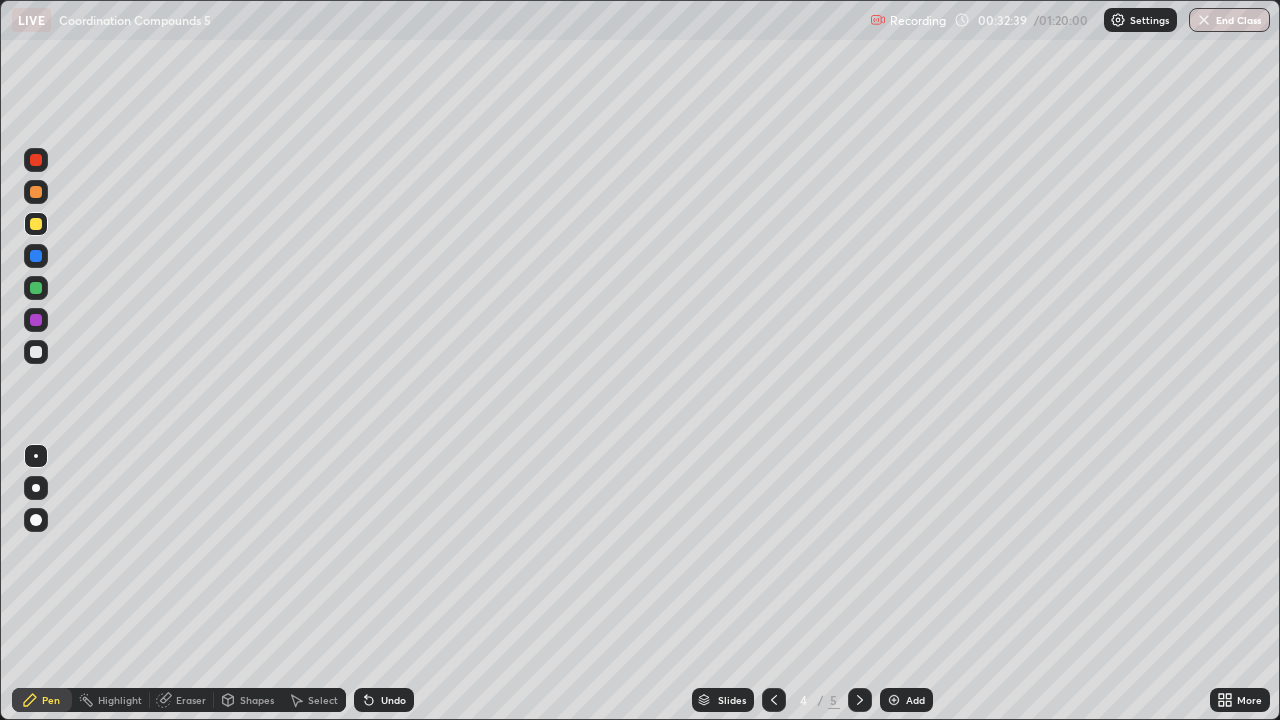 click at bounding box center (894, 700) 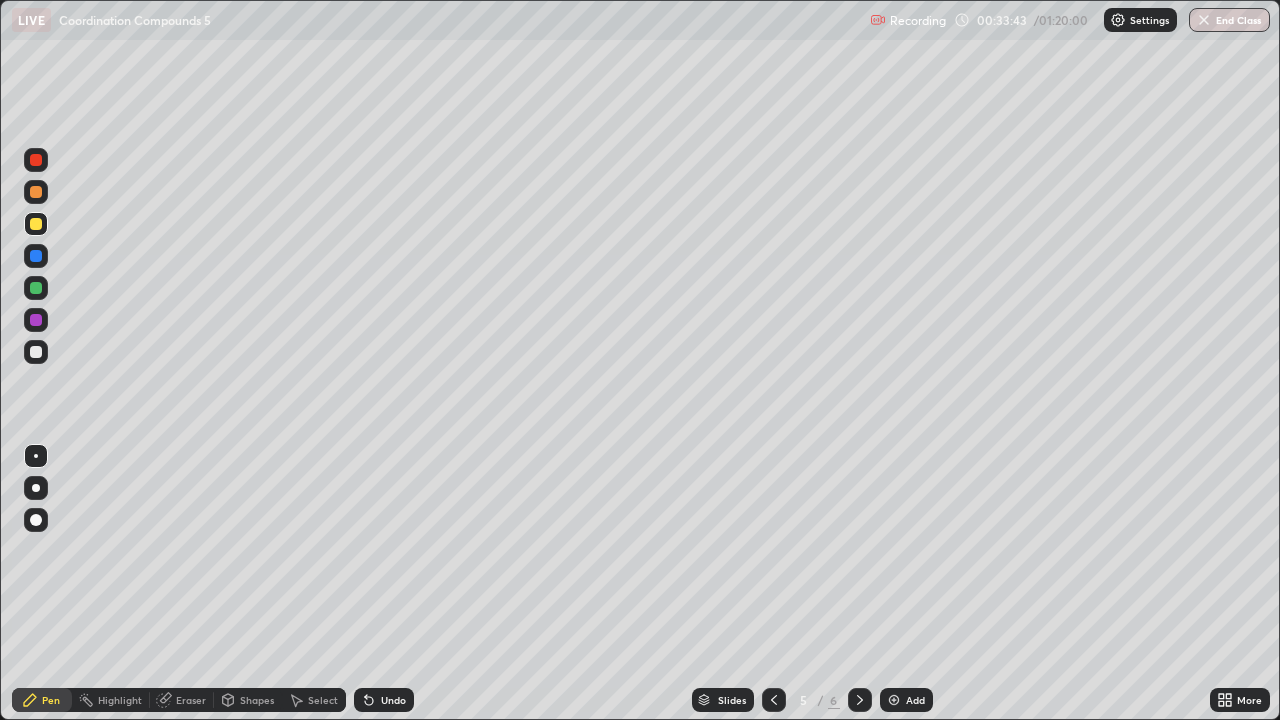 click 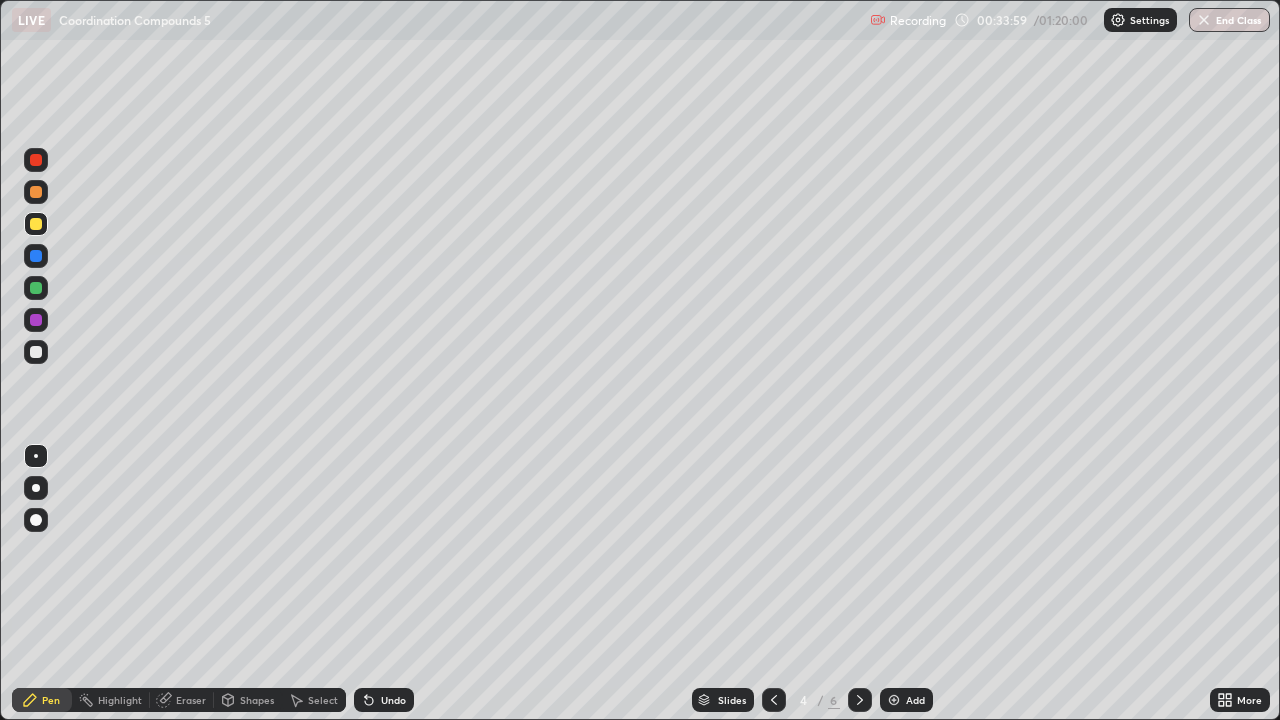 click at bounding box center [36, 192] 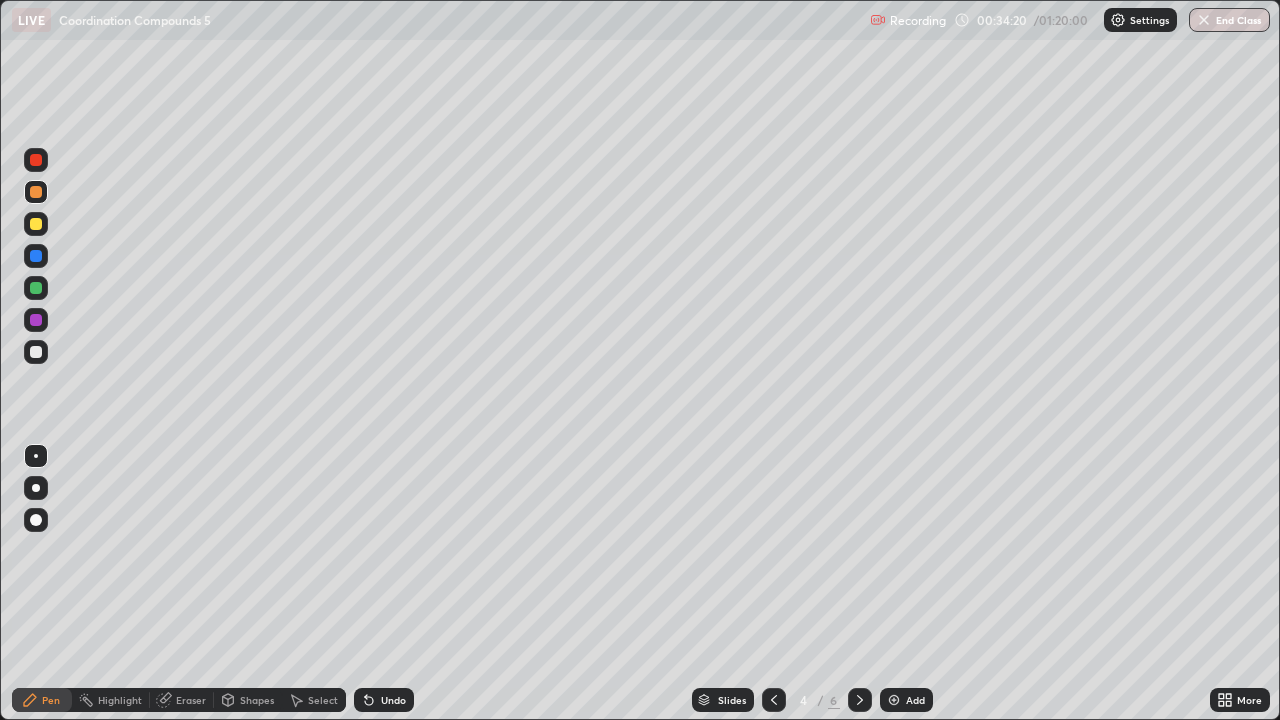 click on "Eraser" at bounding box center (191, 700) 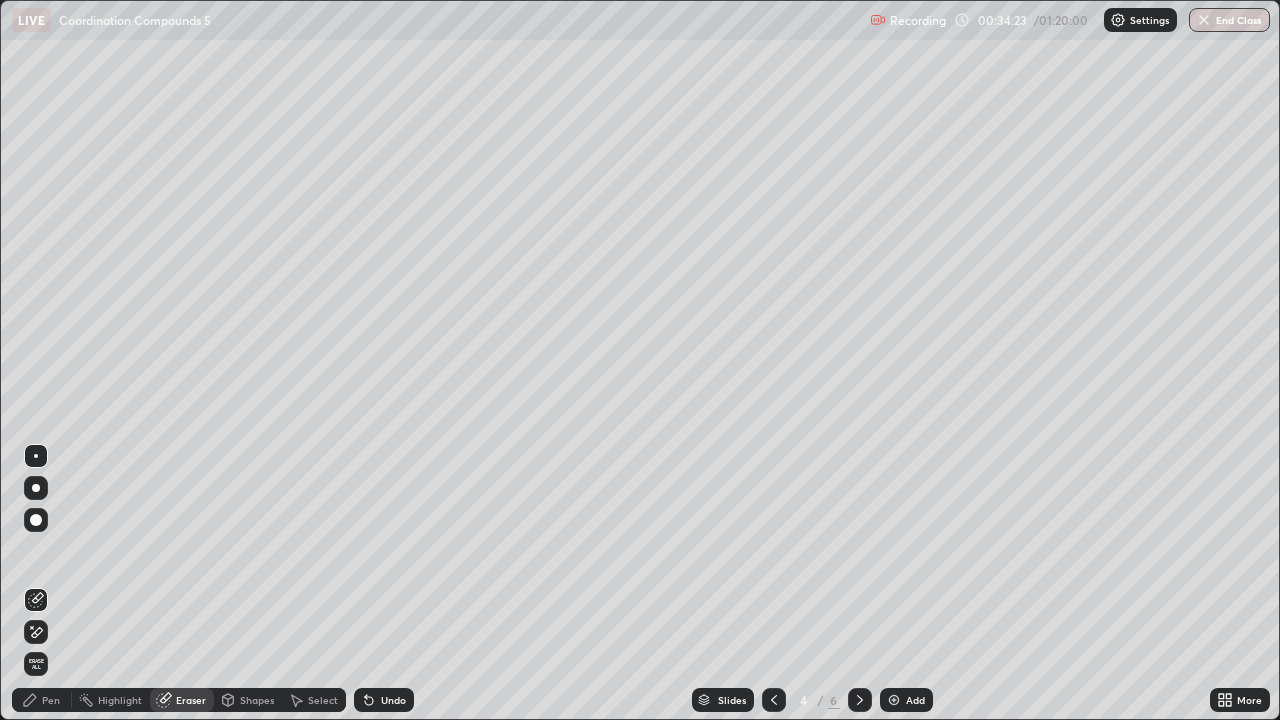 click on "Pen" at bounding box center [51, 700] 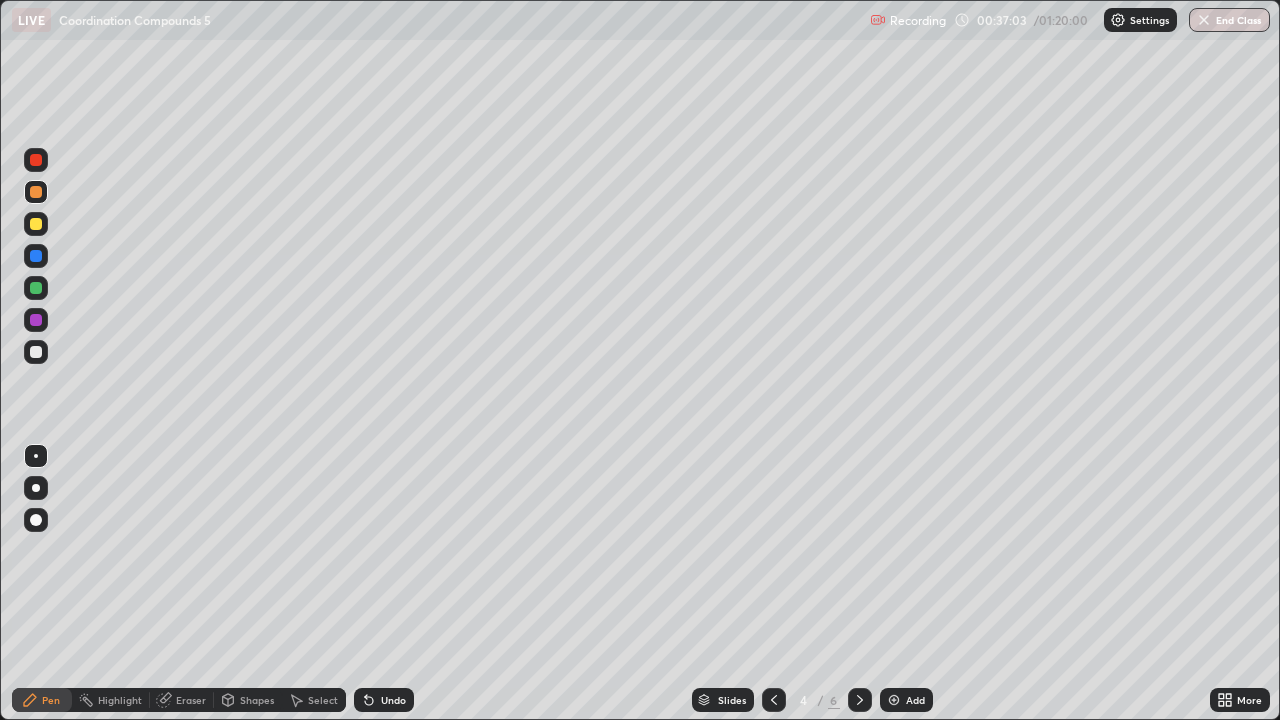 click at bounding box center [36, 352] 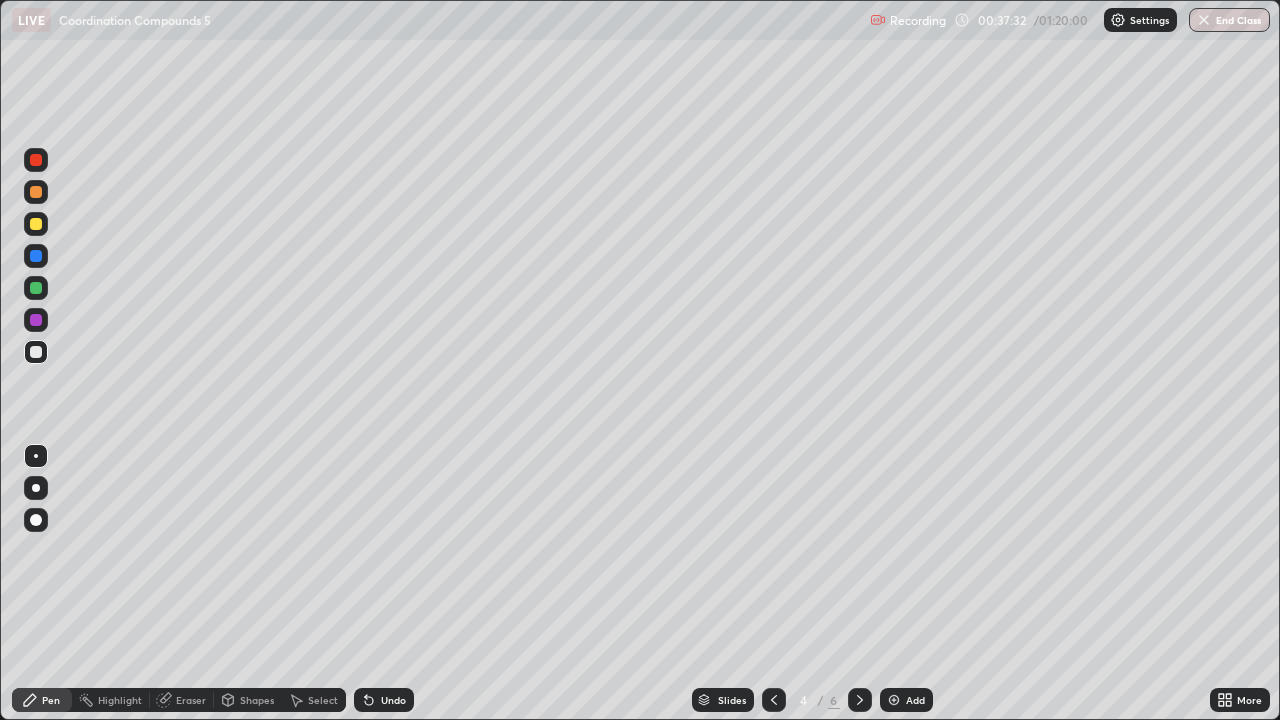click 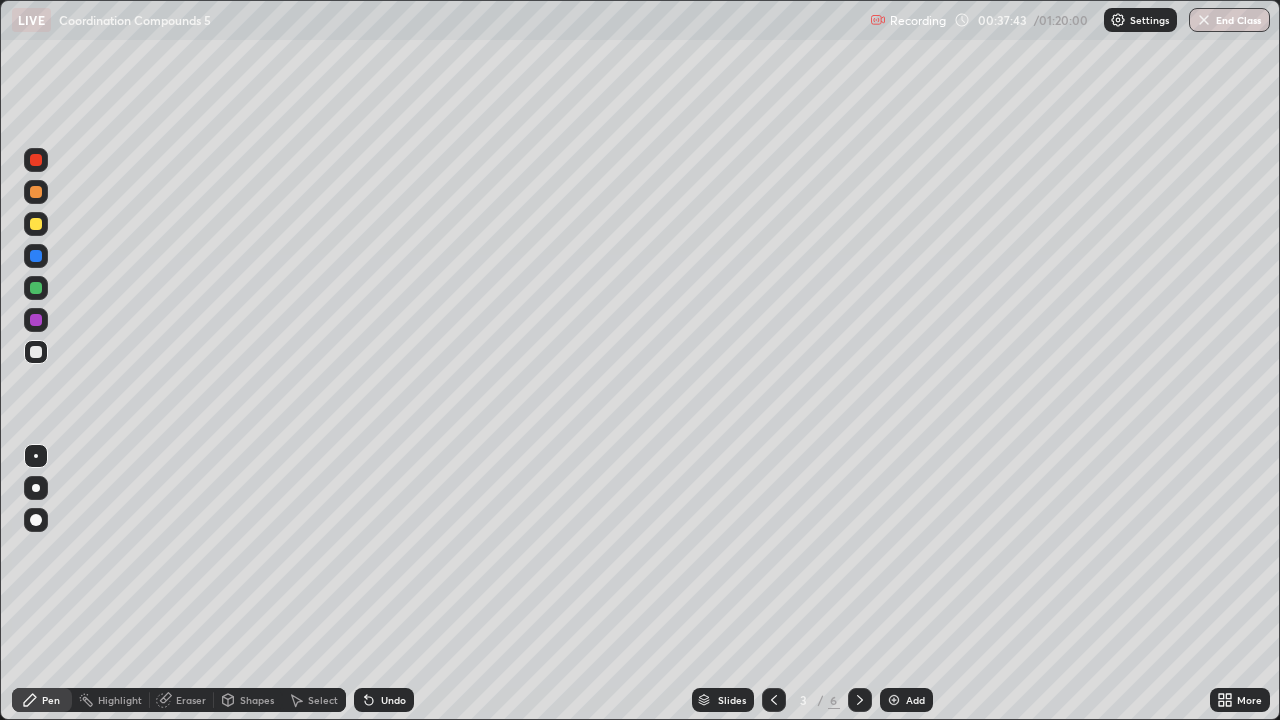 click 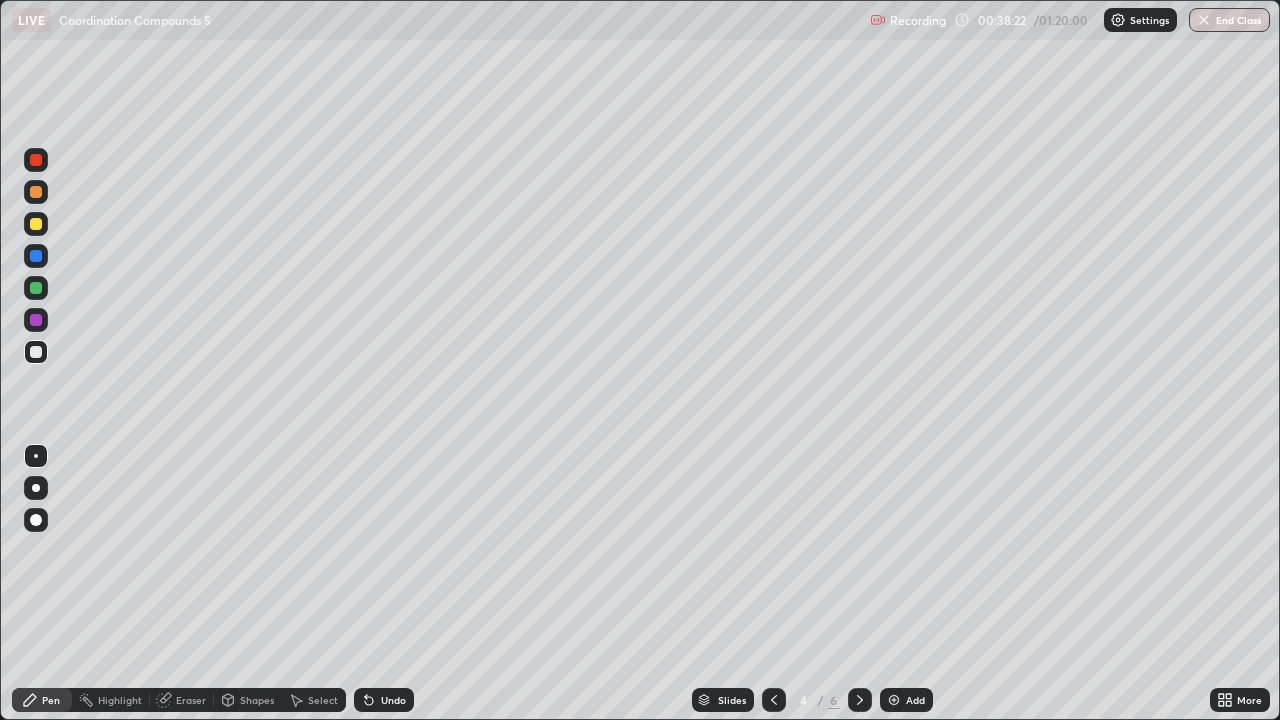click at bounding box center [36, 224] 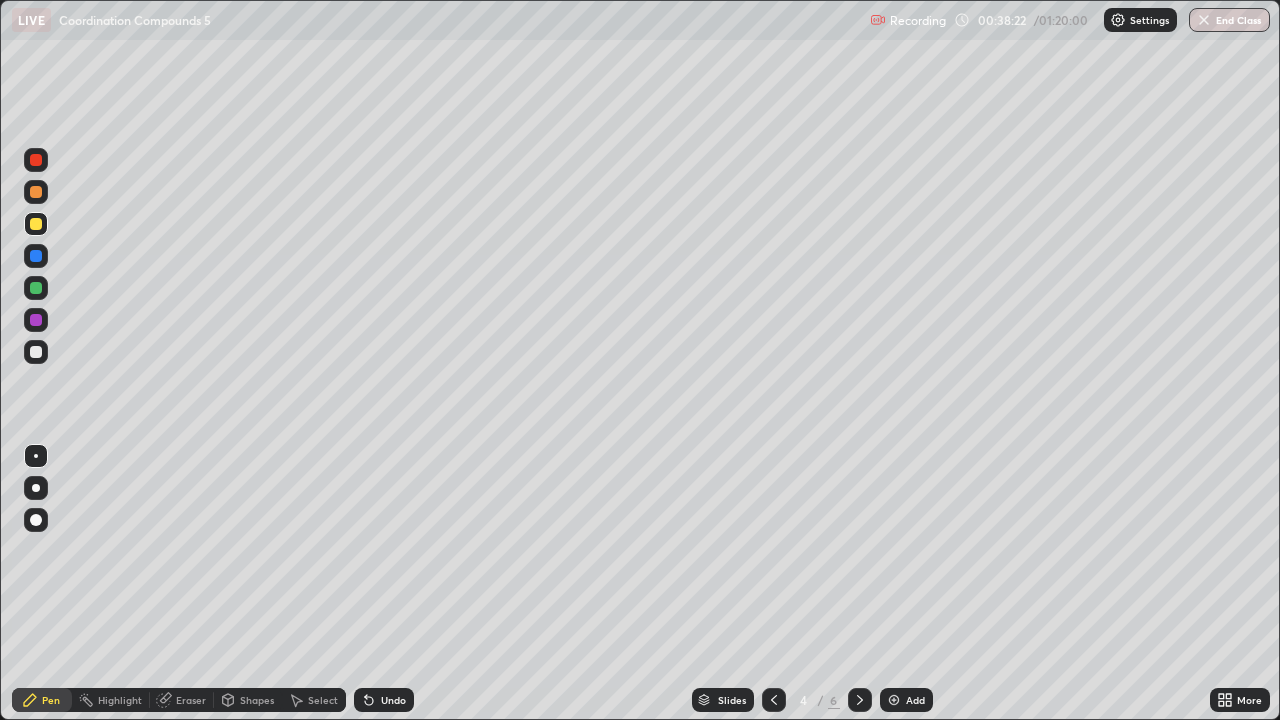 click at bounding box center (36, 224) 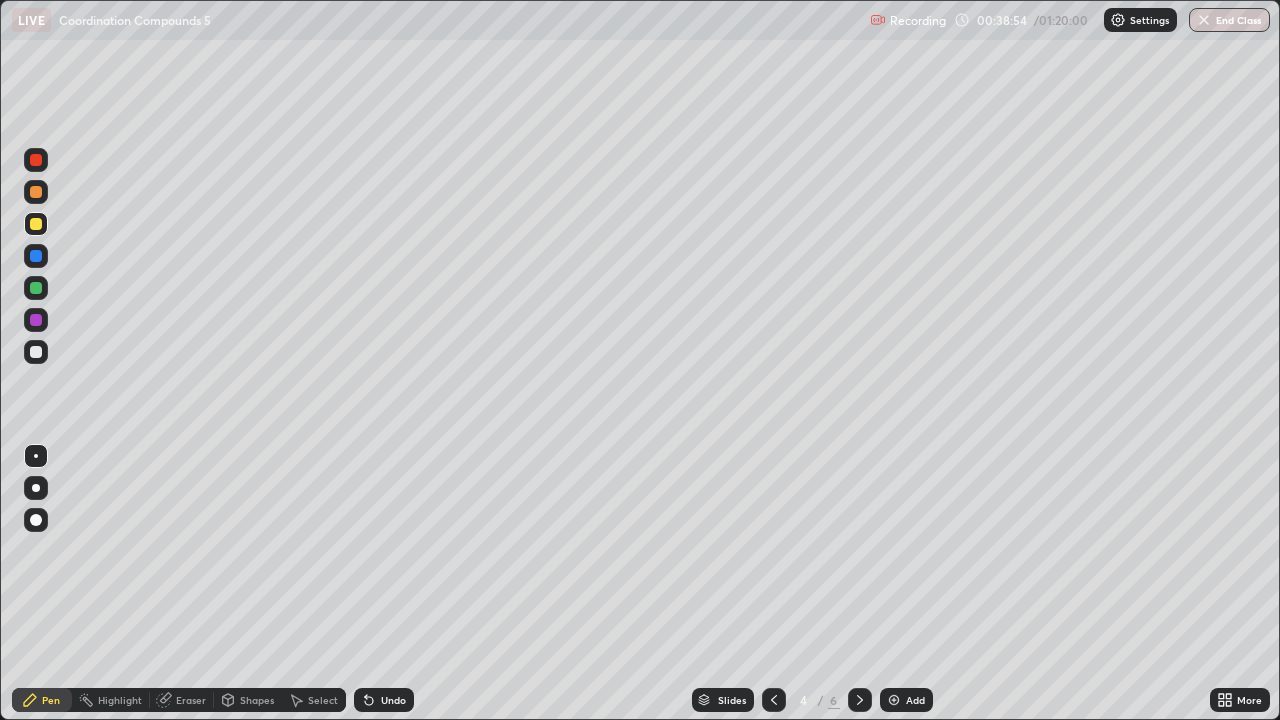 click on "Eraser" at bounding box center (191, 700) 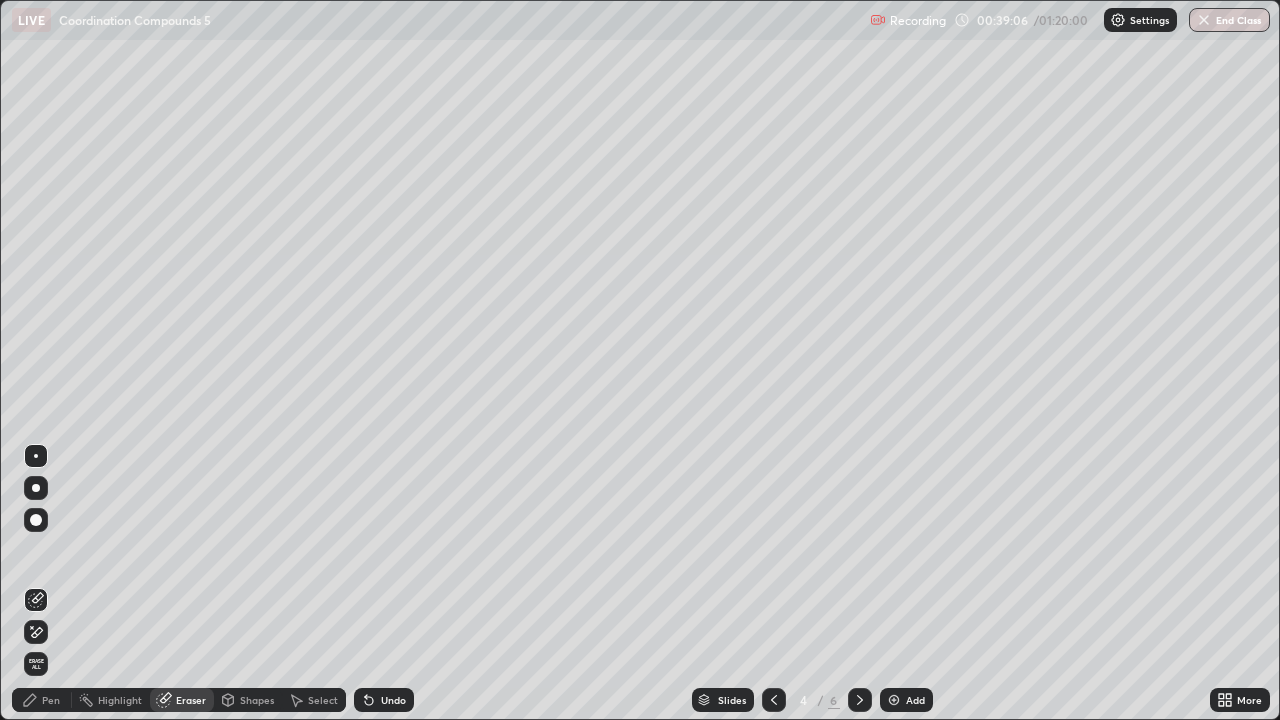 click on "Pen" at bounding box center (51, 700) 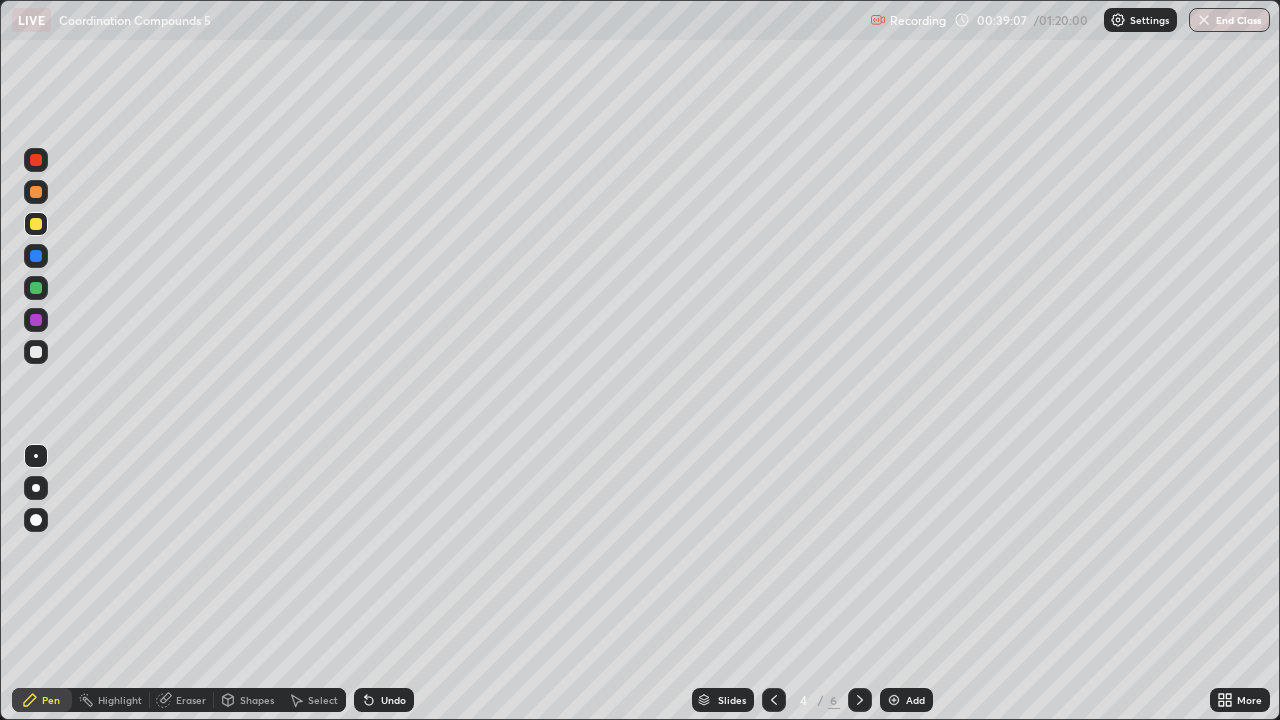 click at bounding box center (36, 192) 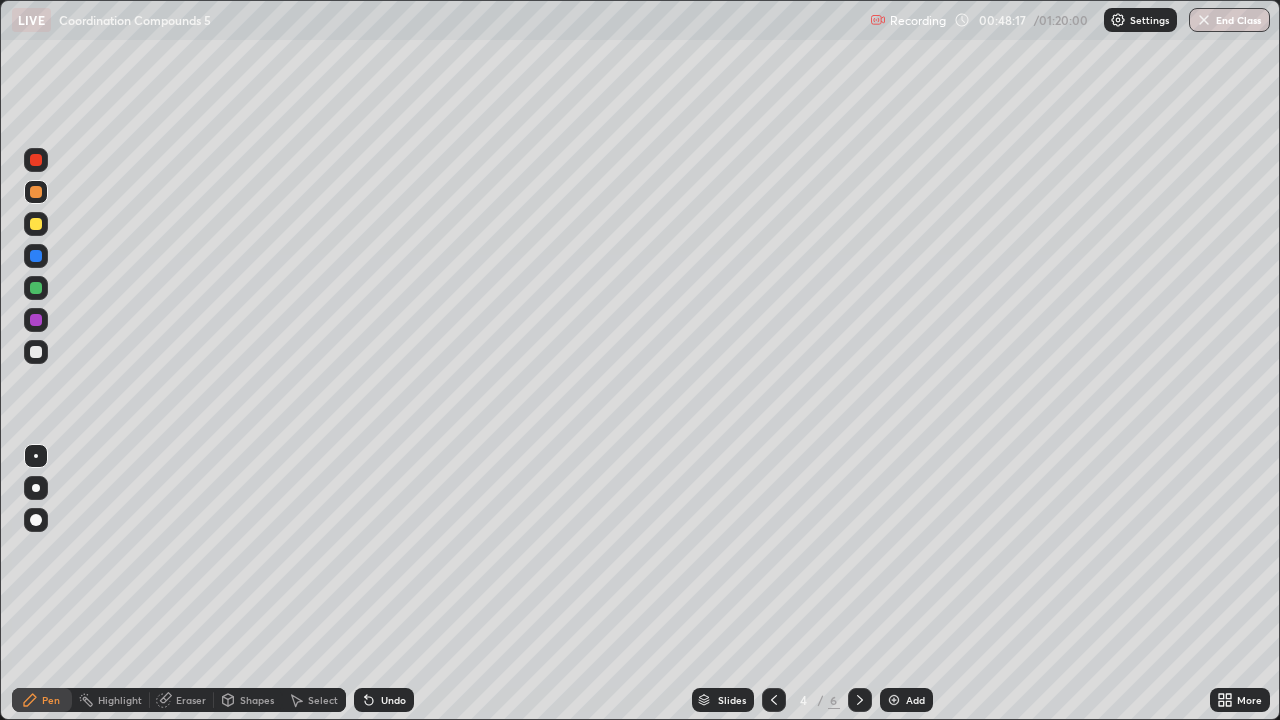 click at bounding box center (894, 700) 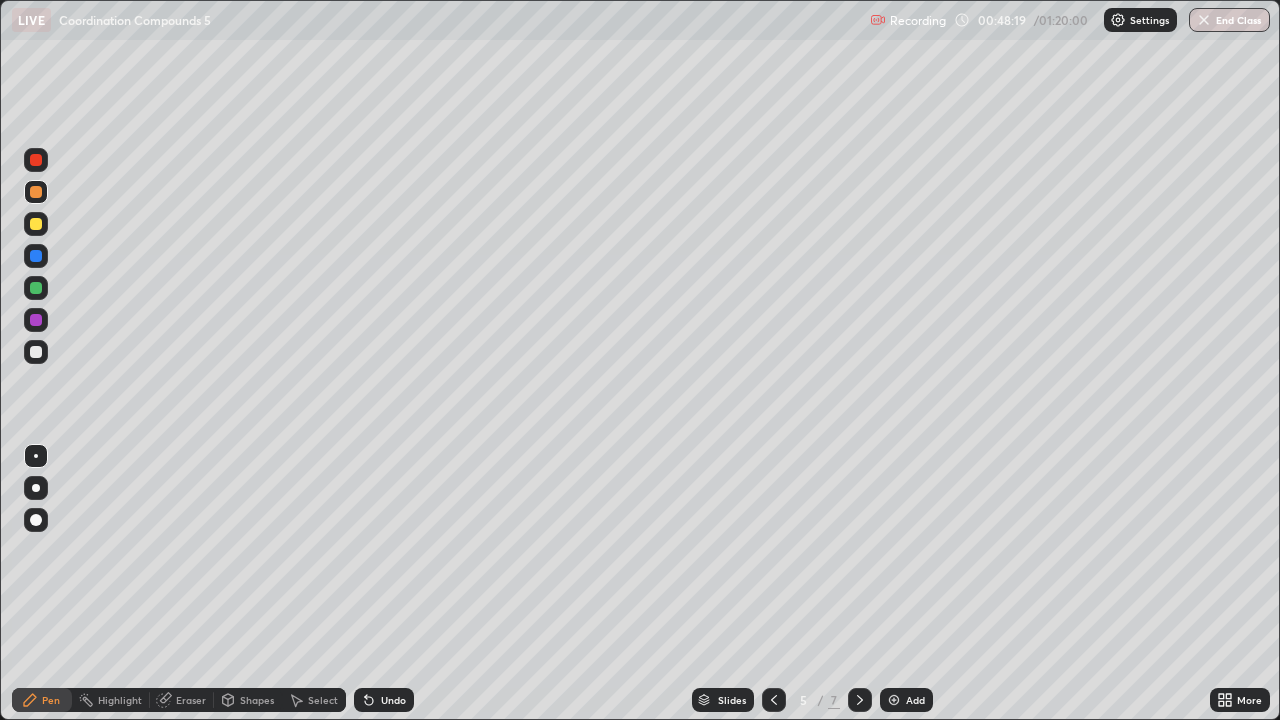click 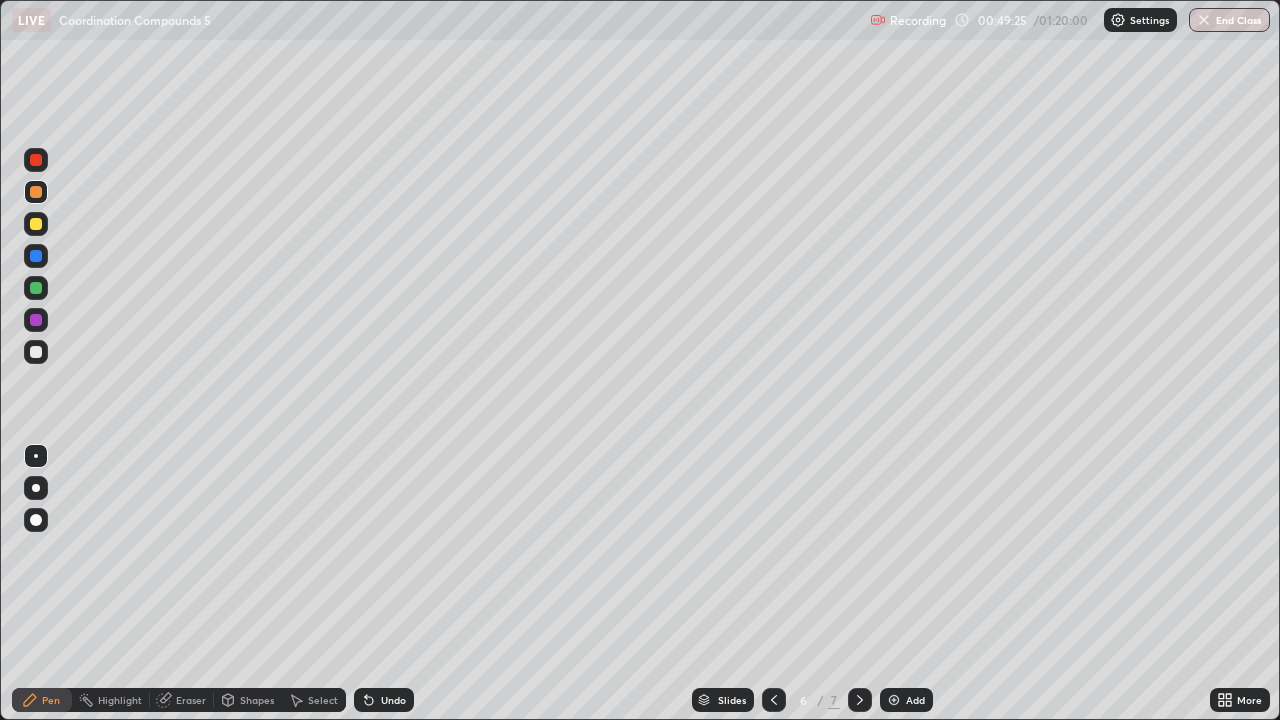 click on "Eraser" at bounding box center (191, 700) 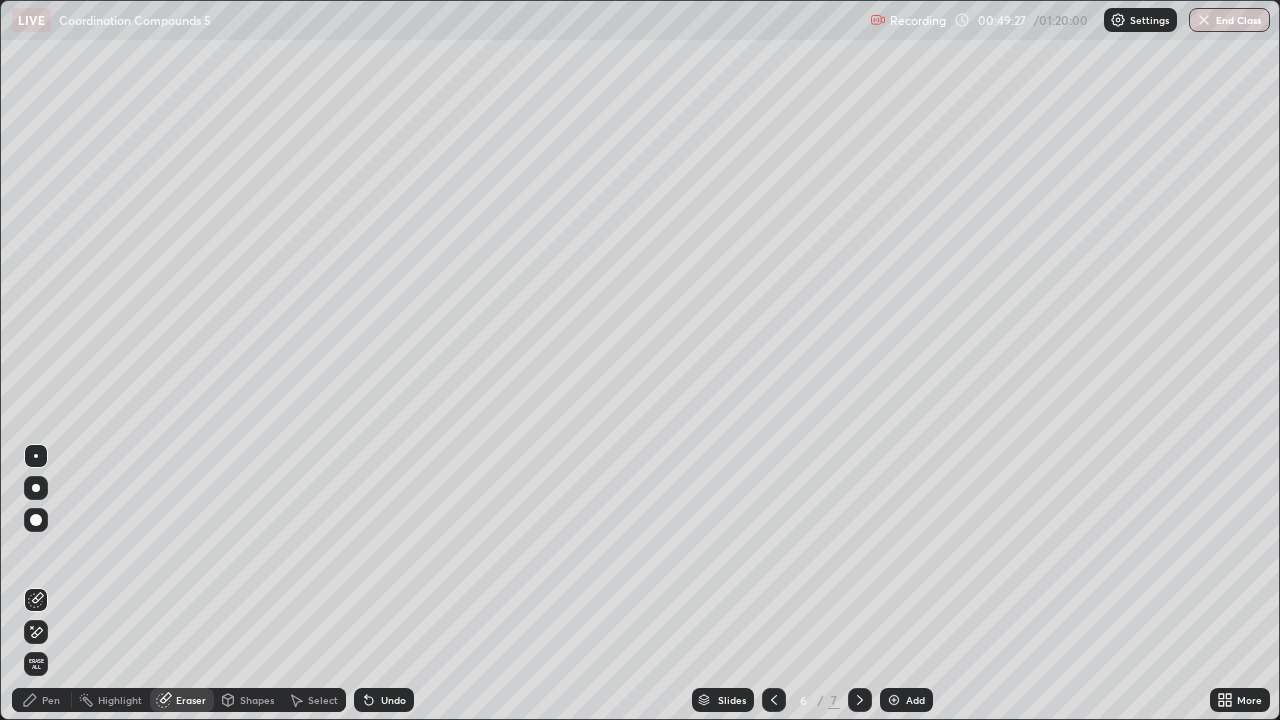 click on "Pen" at bounding box center (51, 700) 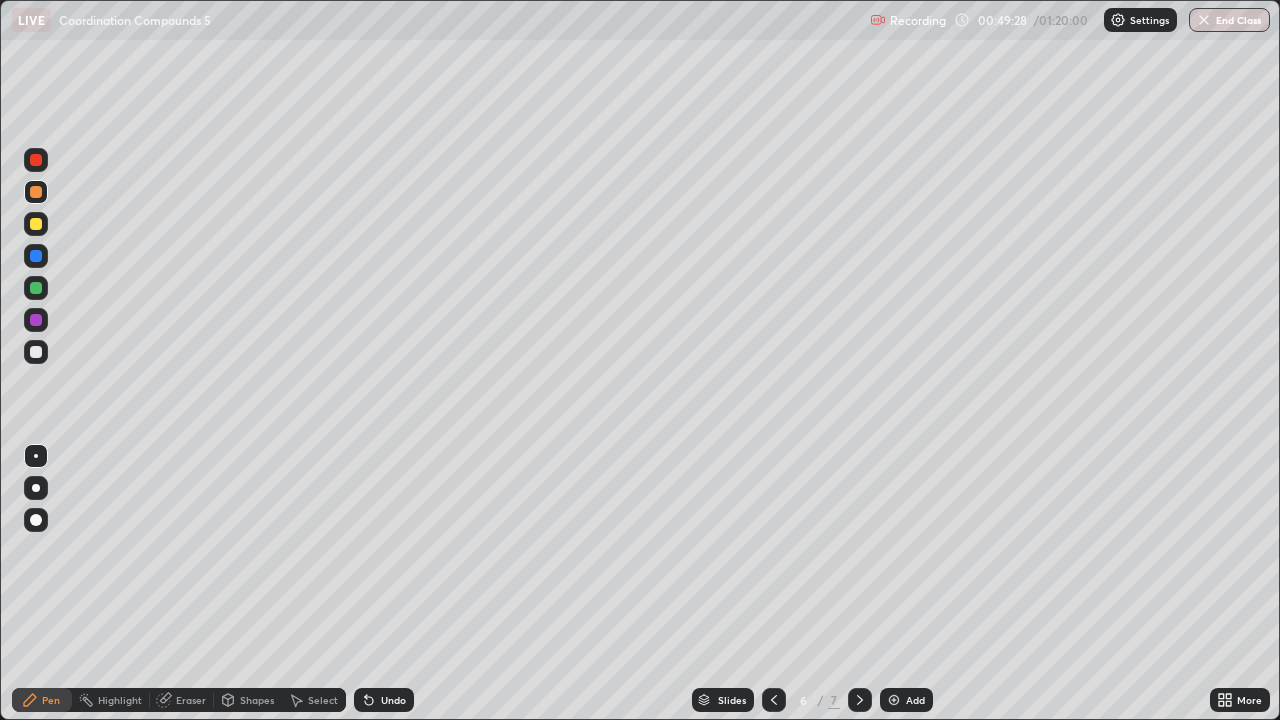 click at bounding box center [36, 224] 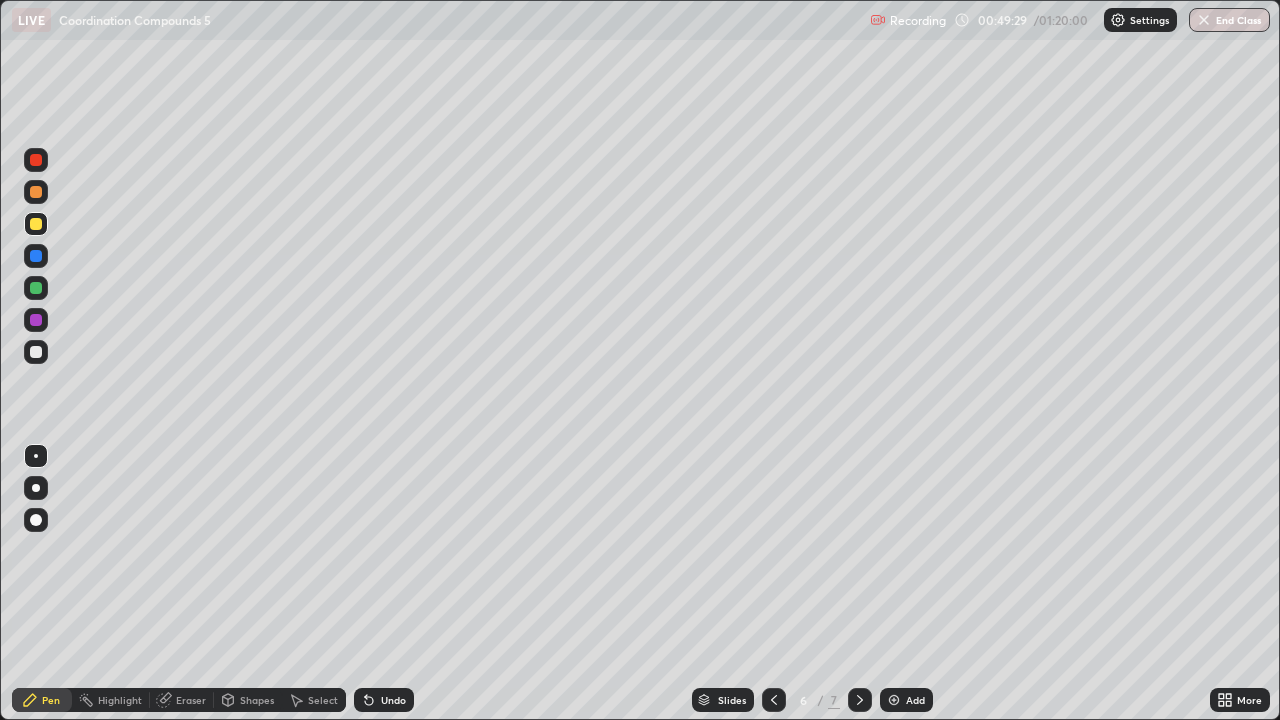 click on "Eraser" at bounding box center [191, 700] 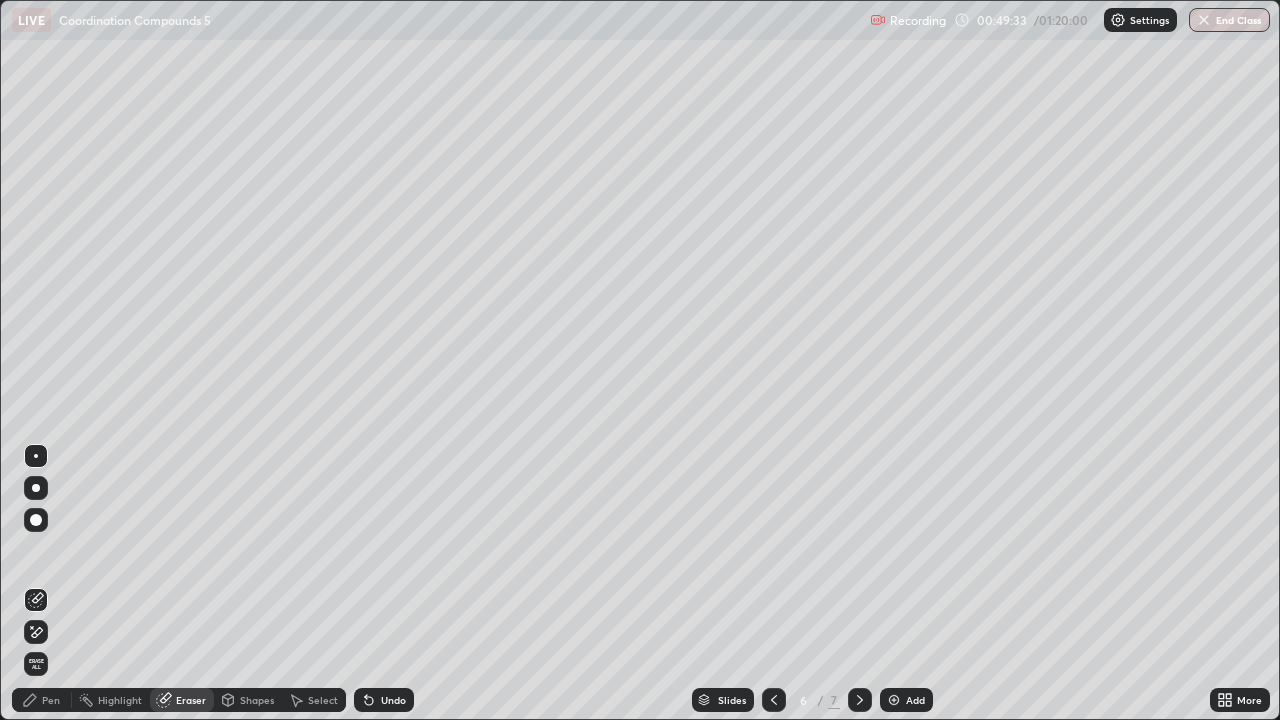 click on "Pen" at bounding box center (42, 700) 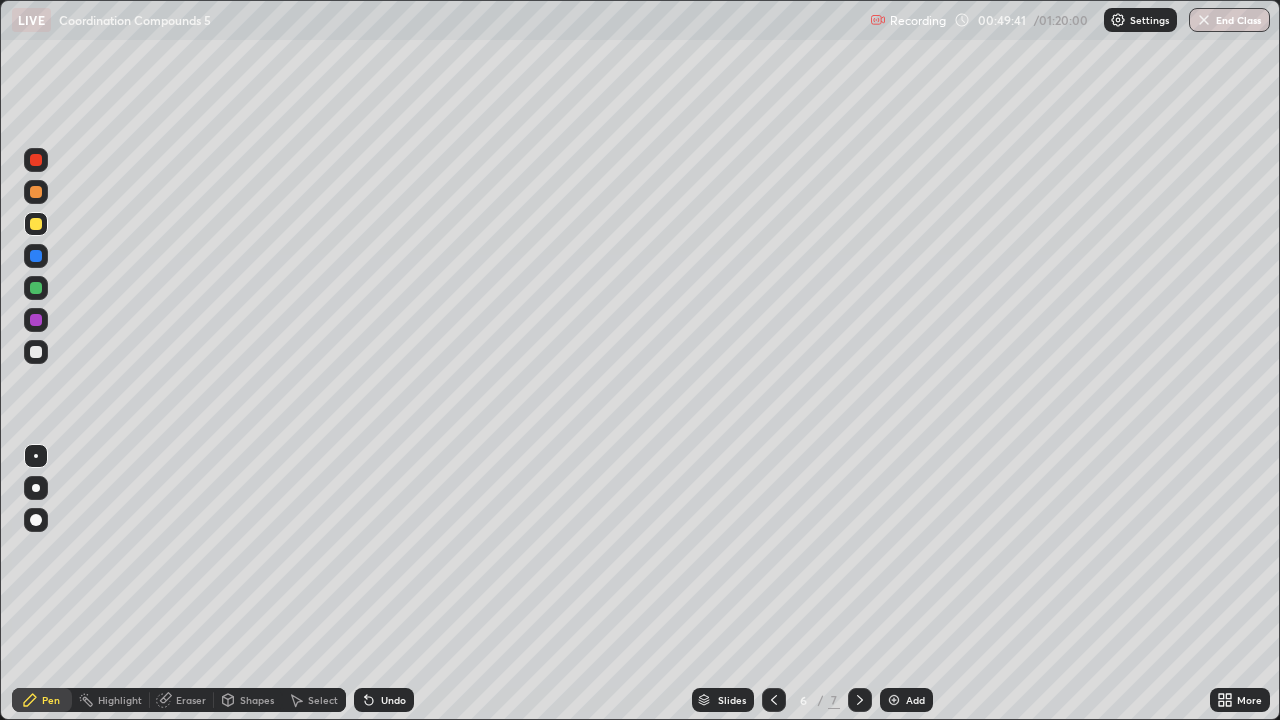 click at bounding box center (36, 352) 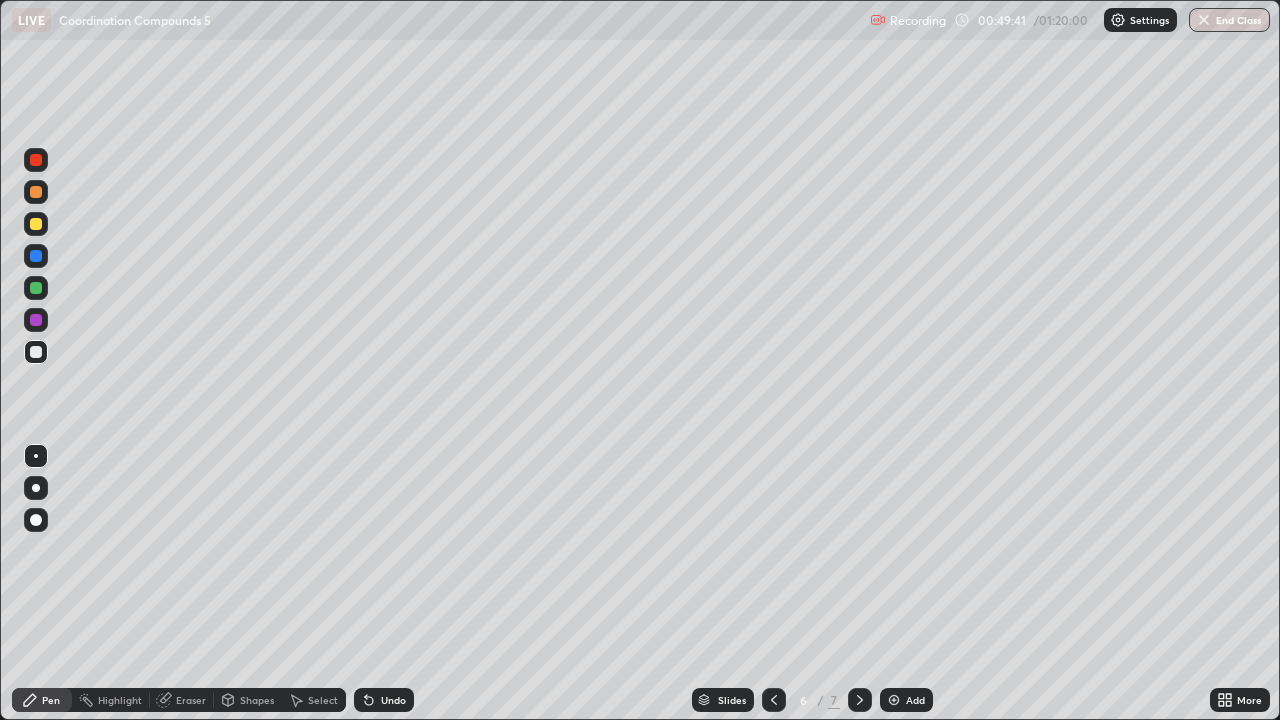 click at bounding box center (36, 352) 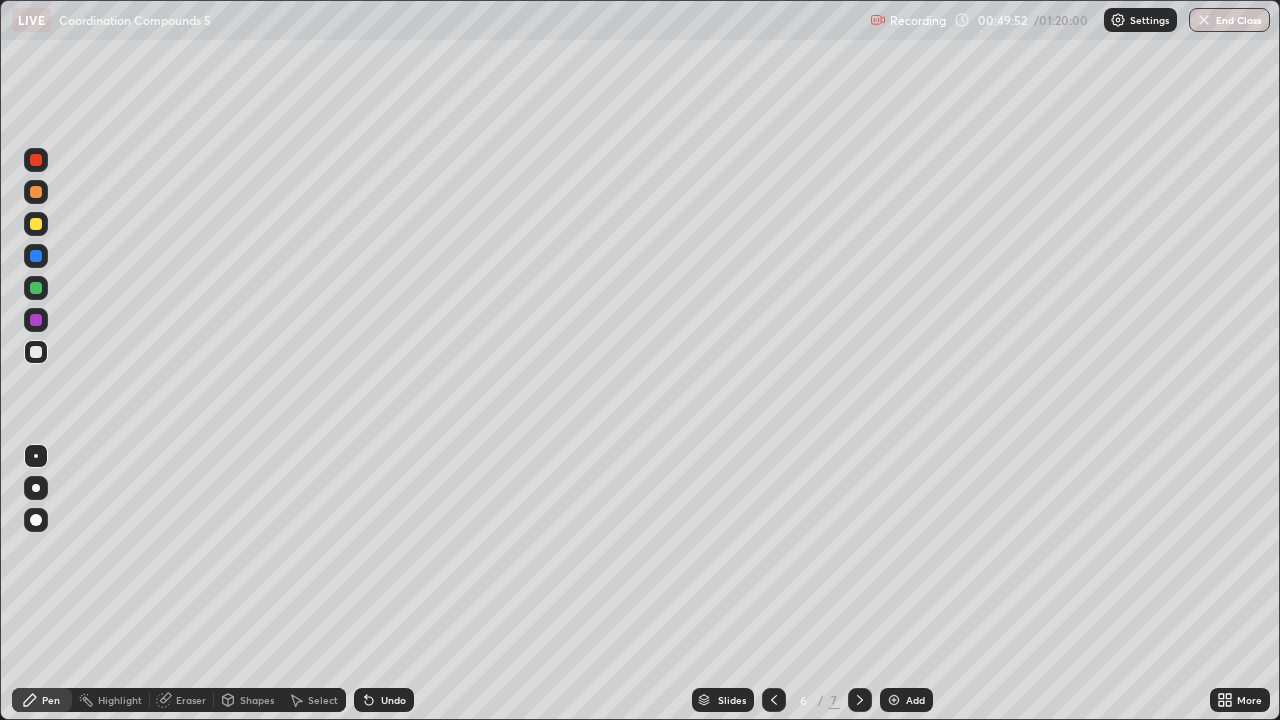 click at bounding box center [36, 192] 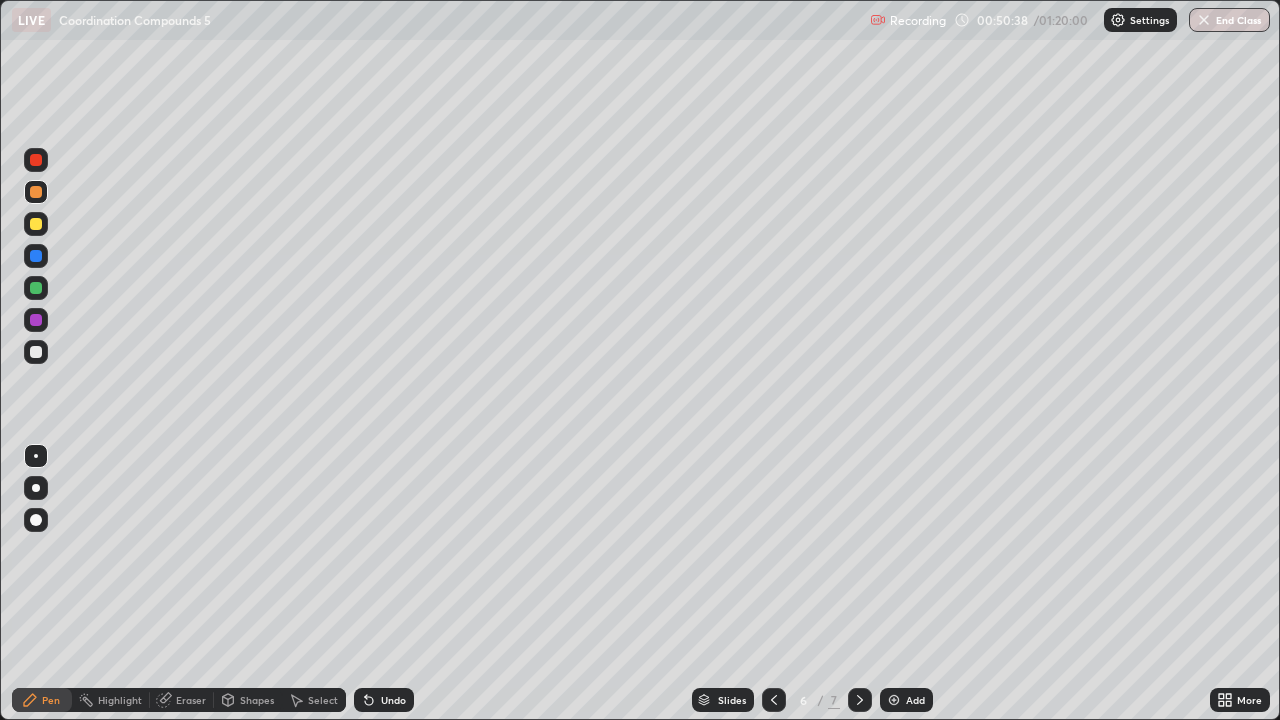 click at bounding box center (36, 224) 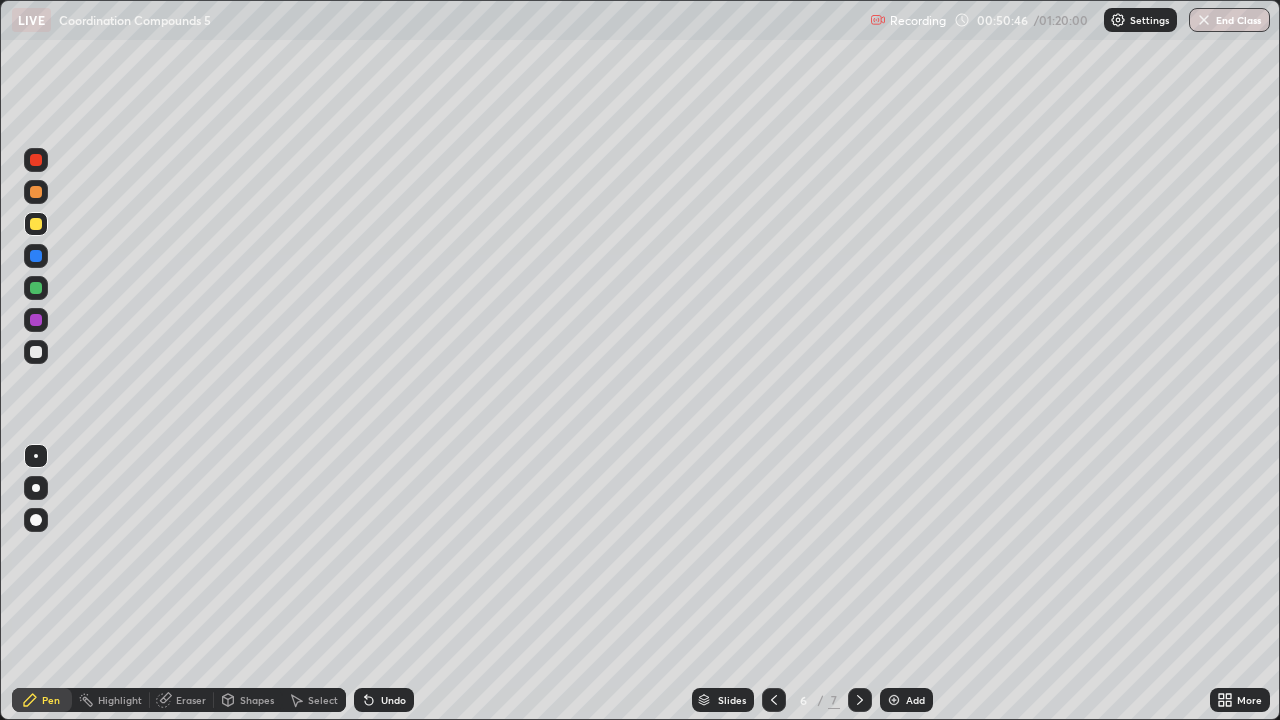 click at bounding box center (36, 192) 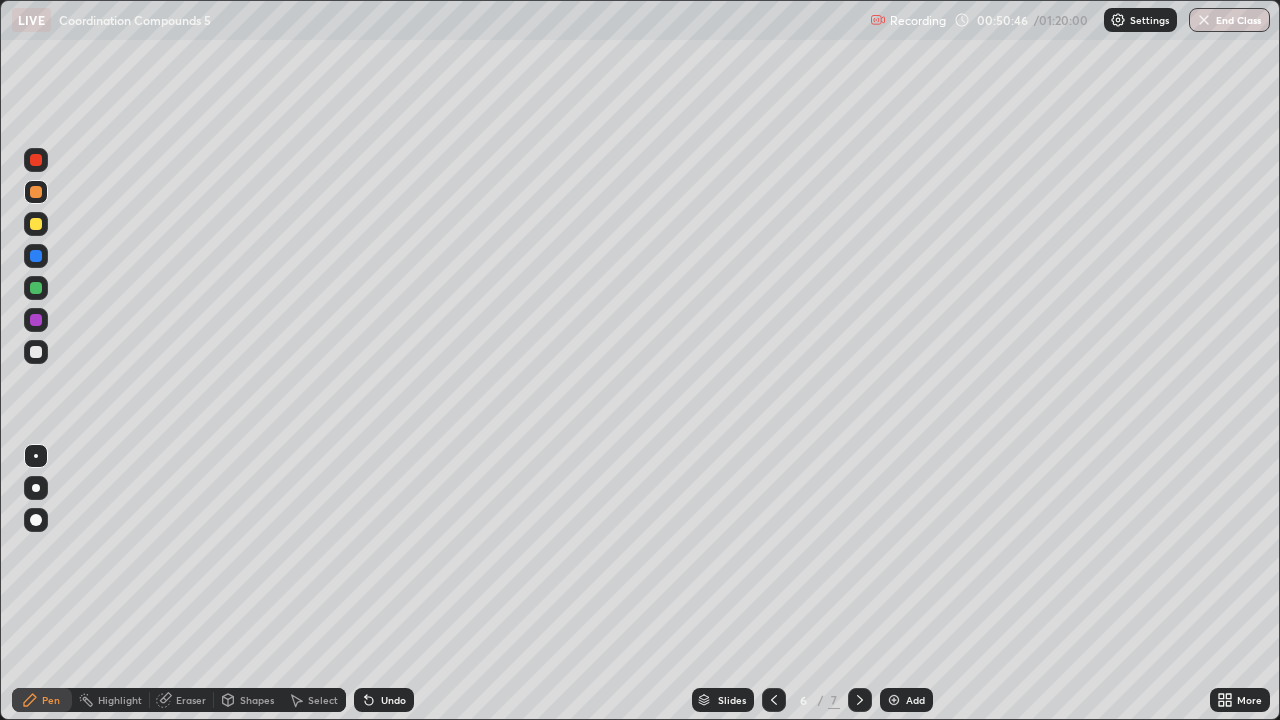 click at bounding box center (36, 192) 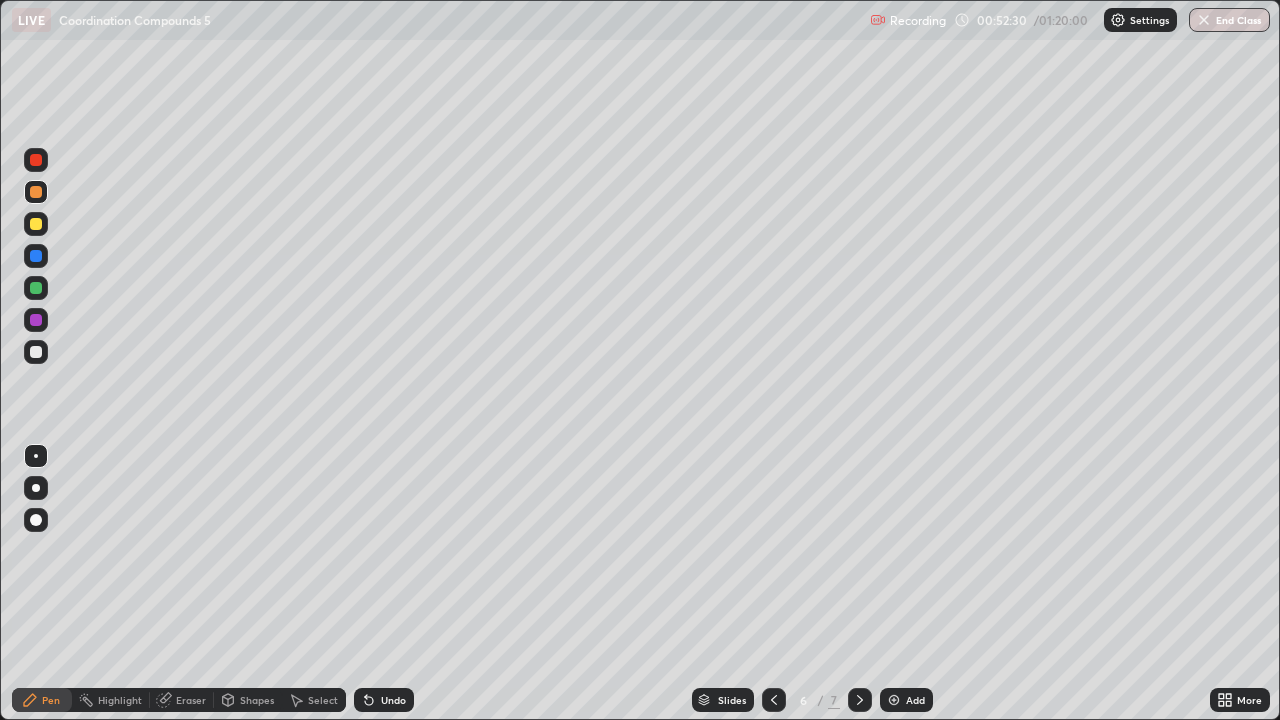 click at bounding box center [36, 224] 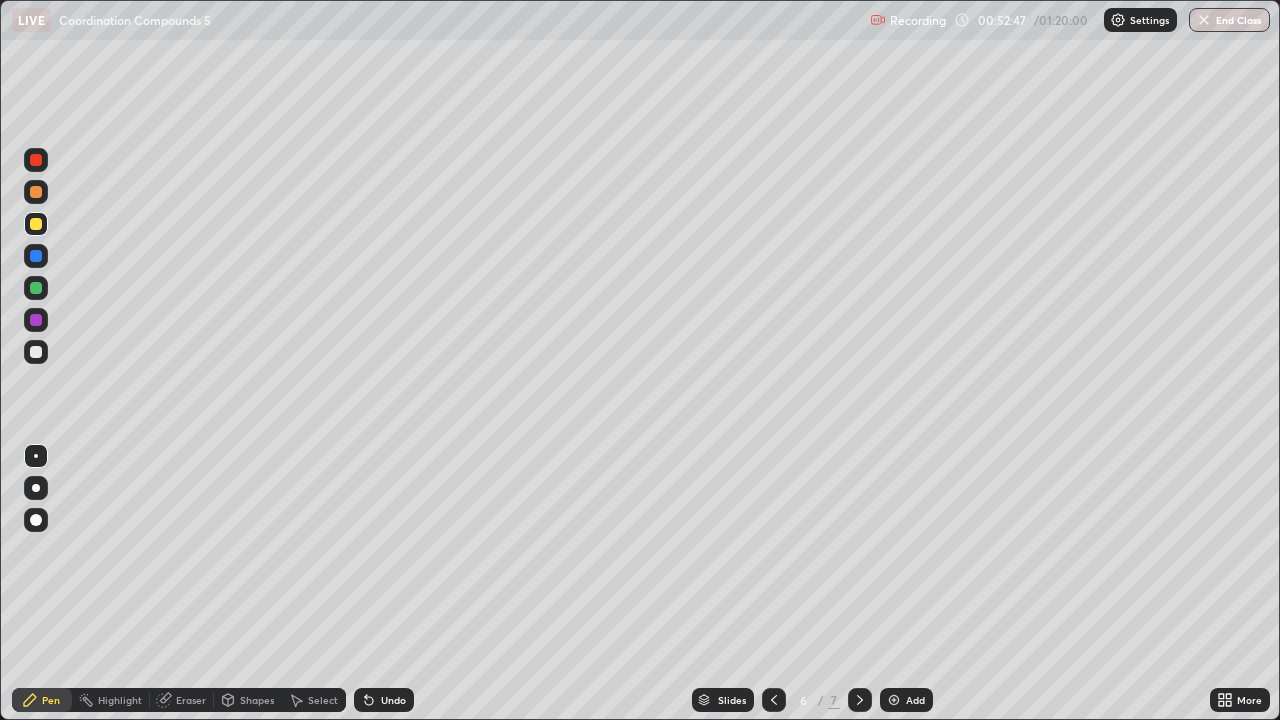 click at bounding box center [36, 288] 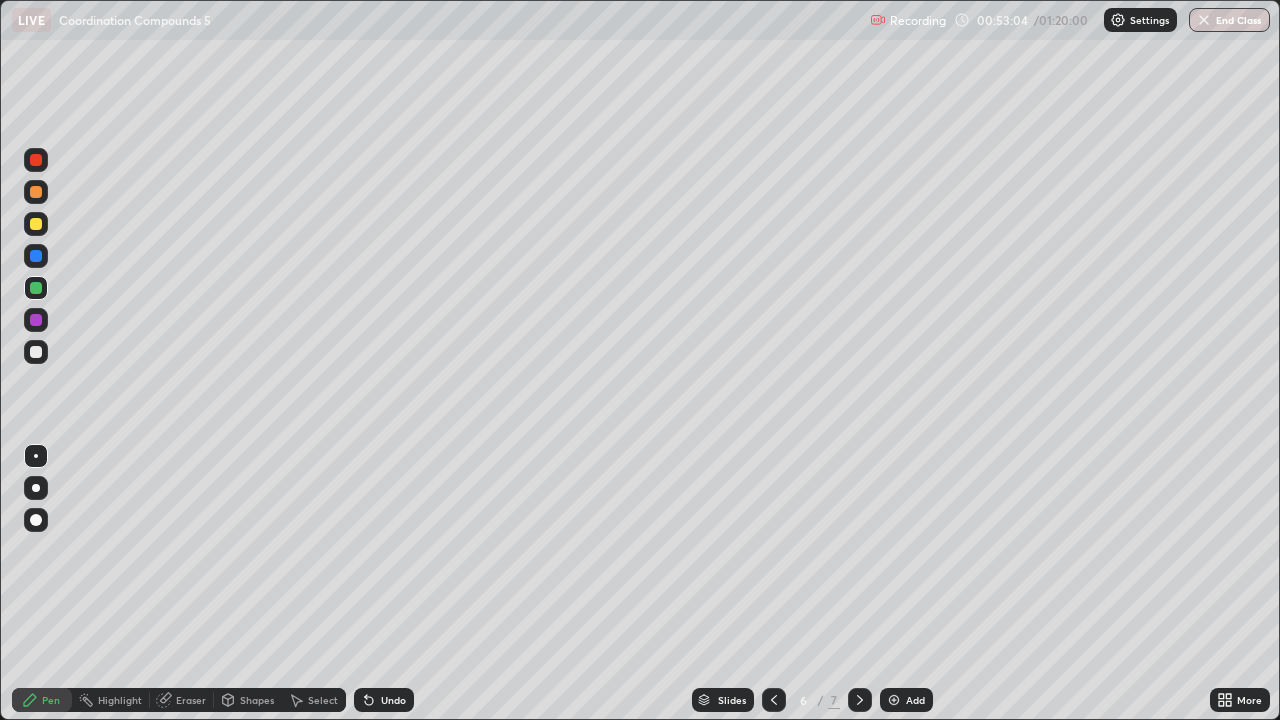 click on "Eraser" at bounding box center [191, 700] 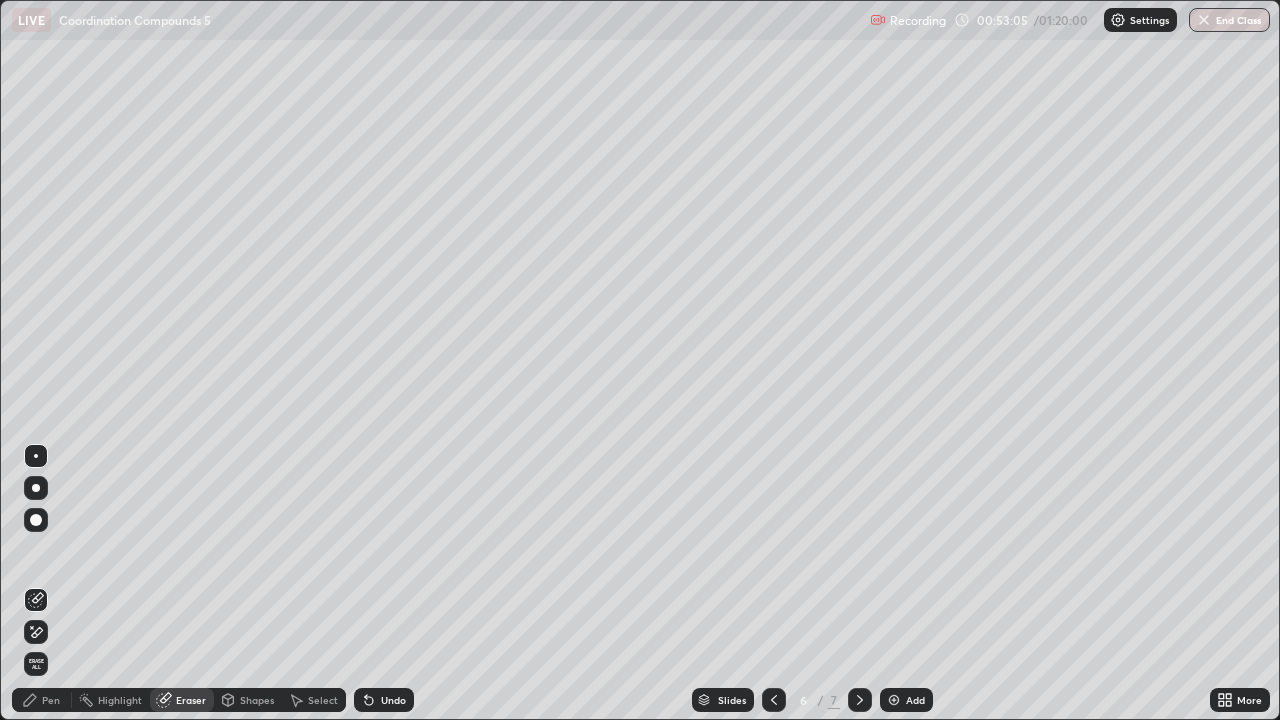 click on "Pen" at bounding box center (42, 700) 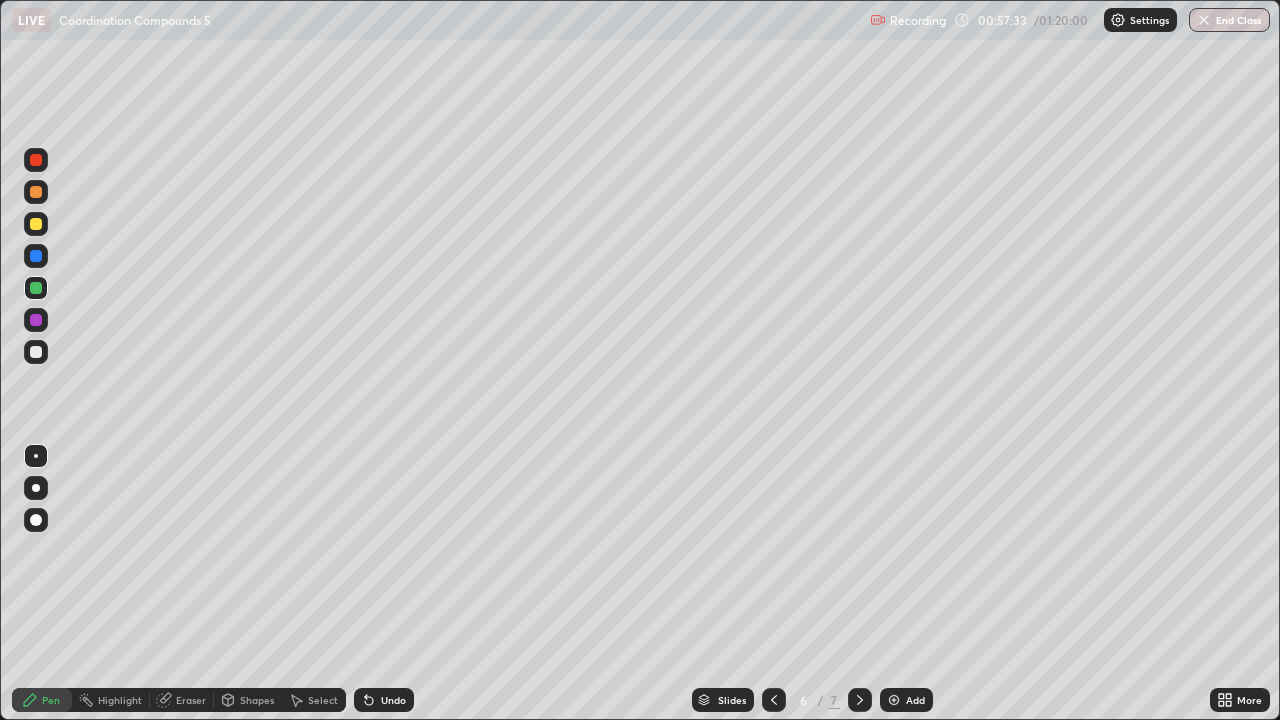 click at bounding box center [36, 352] 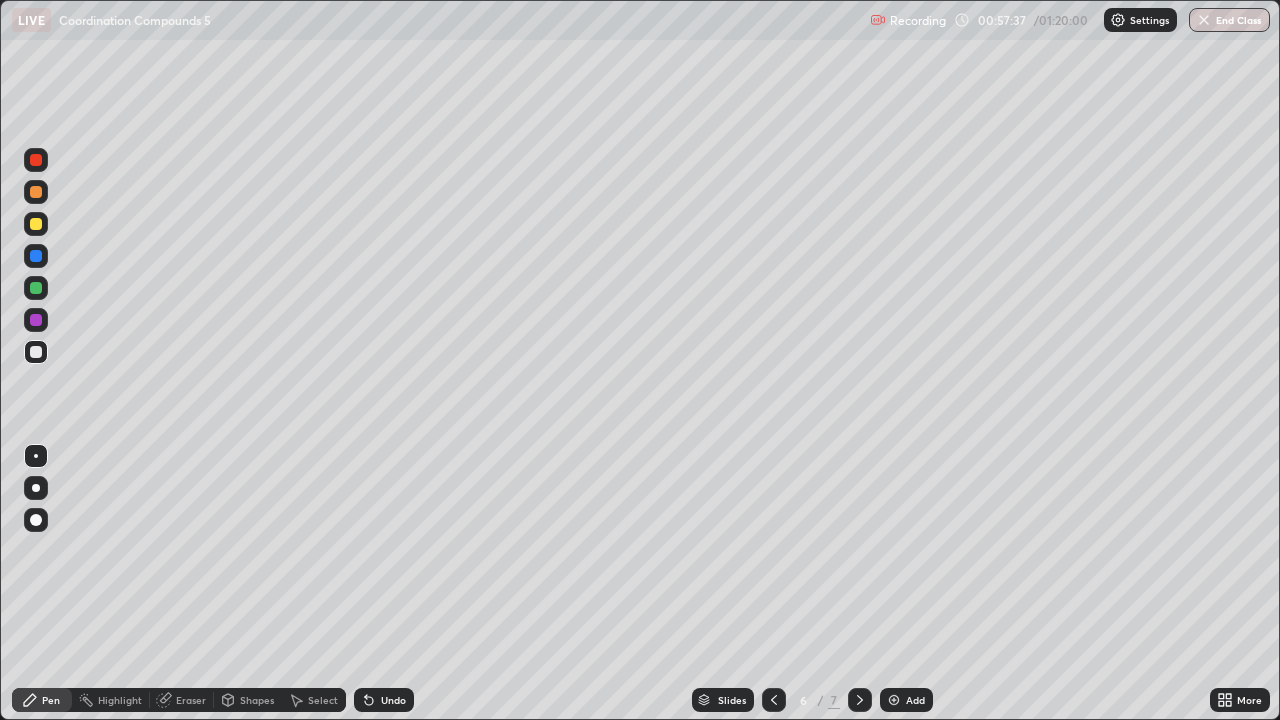 click on "Eraser" at bounding box center [191, 700] 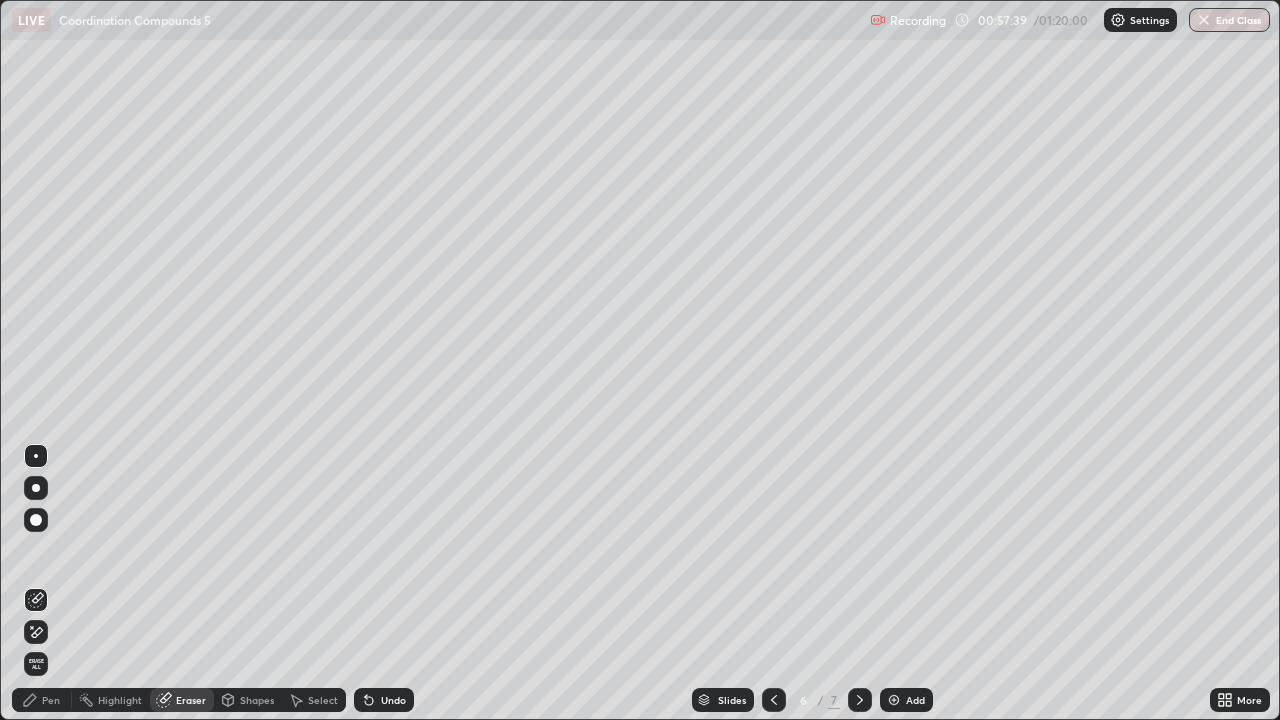 click on "Pen" at bounding box center [51, 700] 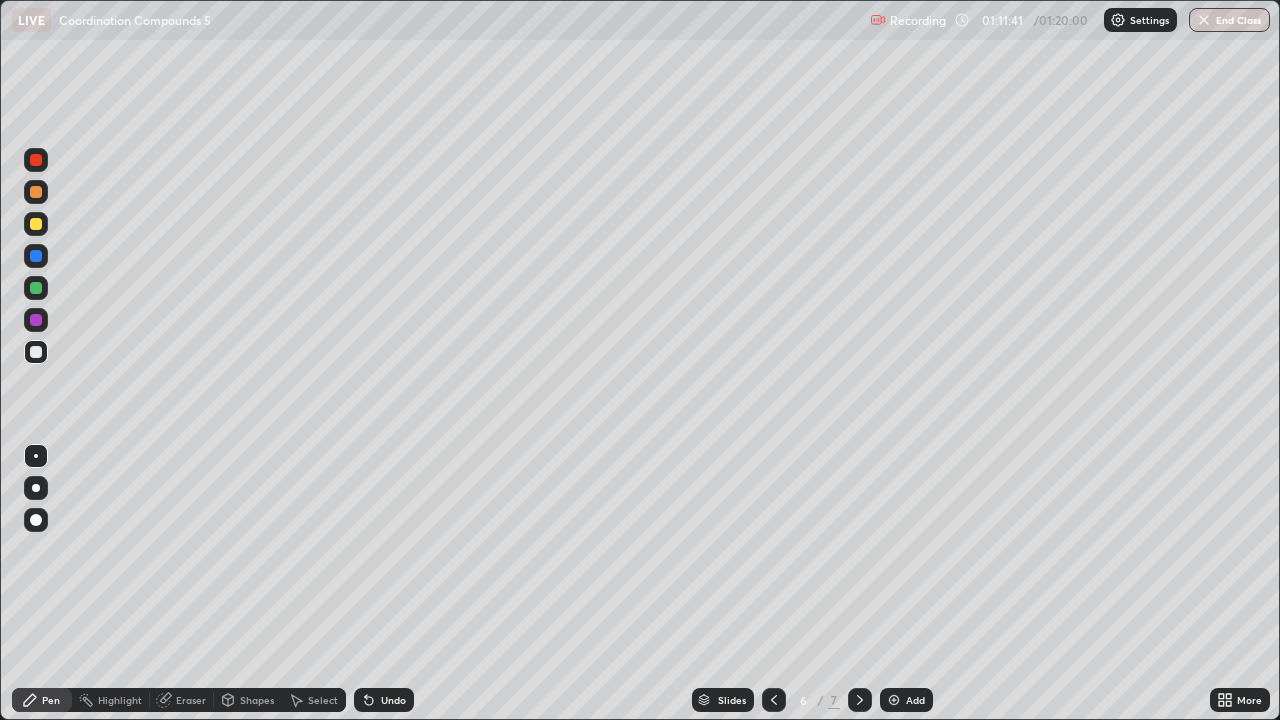 click at bounding box center (894, 700) 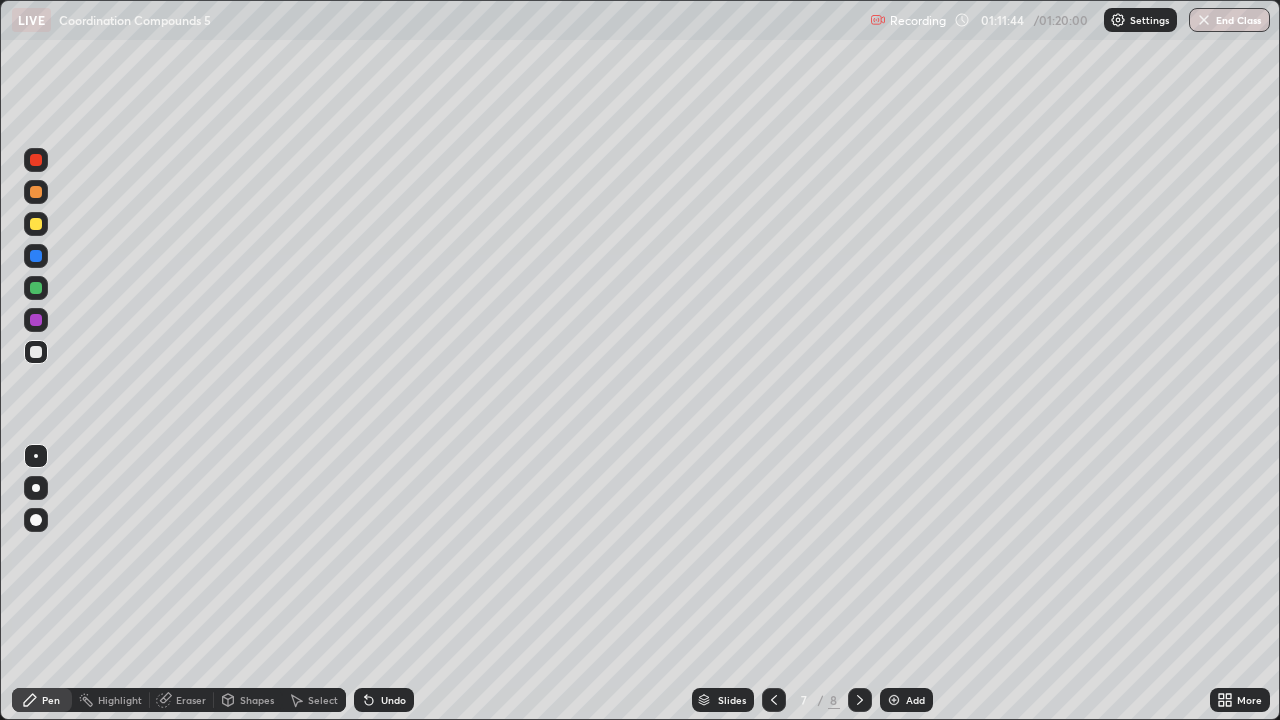 click at bounding box center [36, 288] 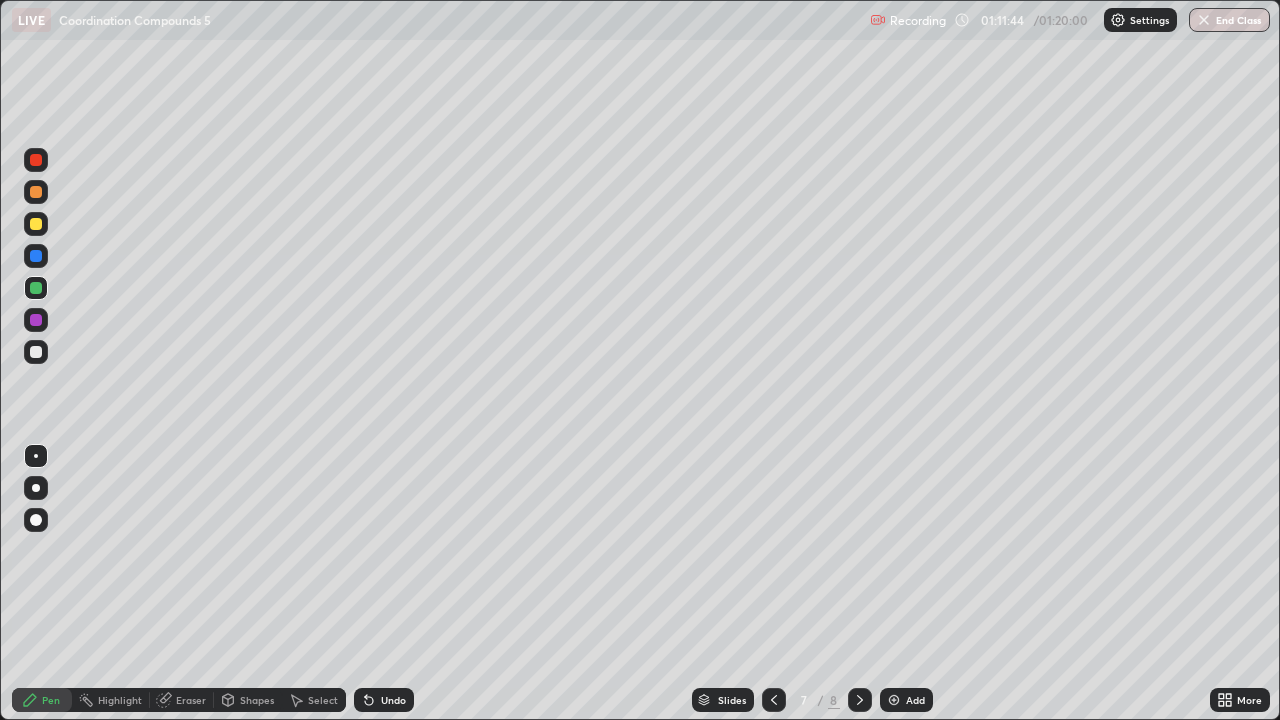 click at bounding box center [36, 288] 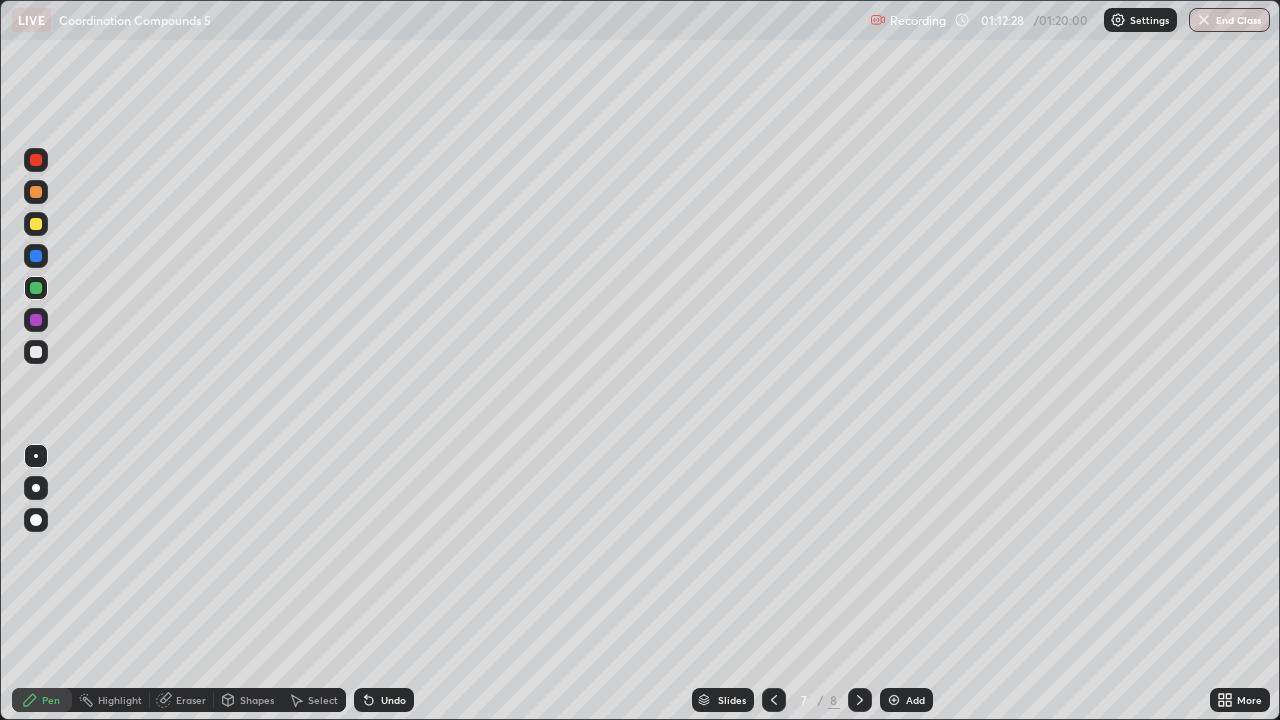 click on "Eraser" at bounding box center (191, 700) 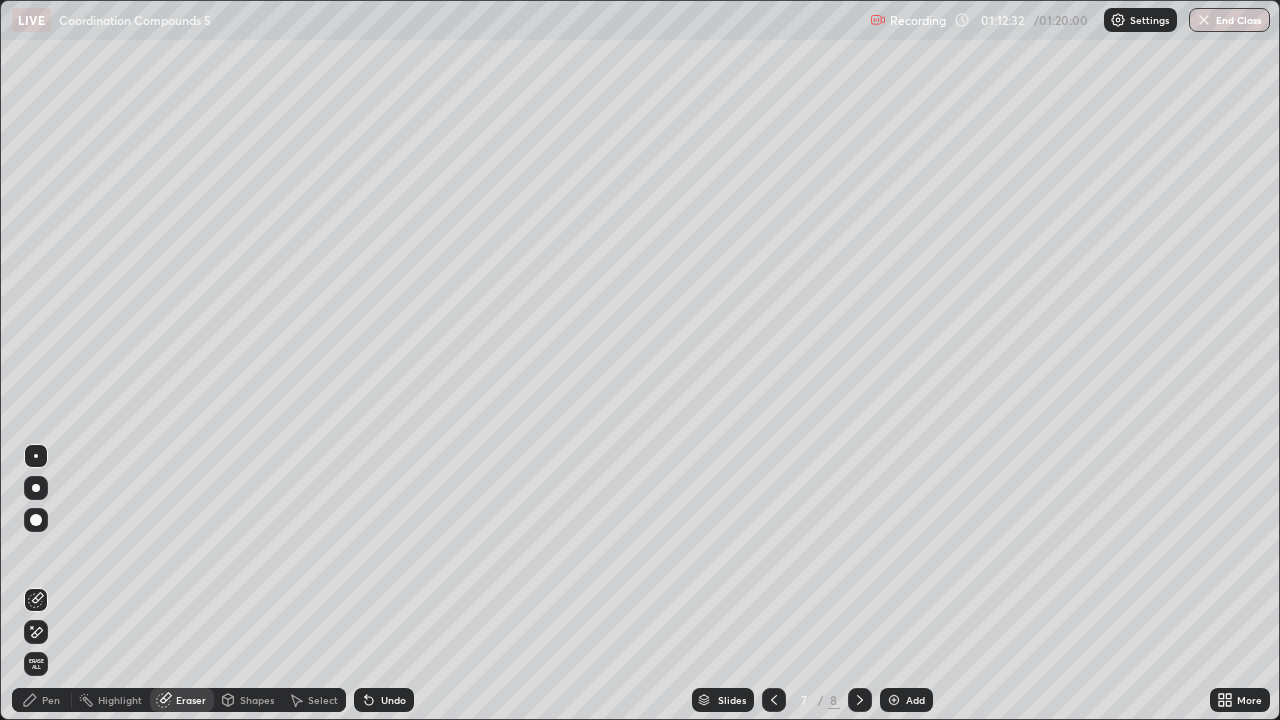 click on "Pen" at bounding box center [51, 700] 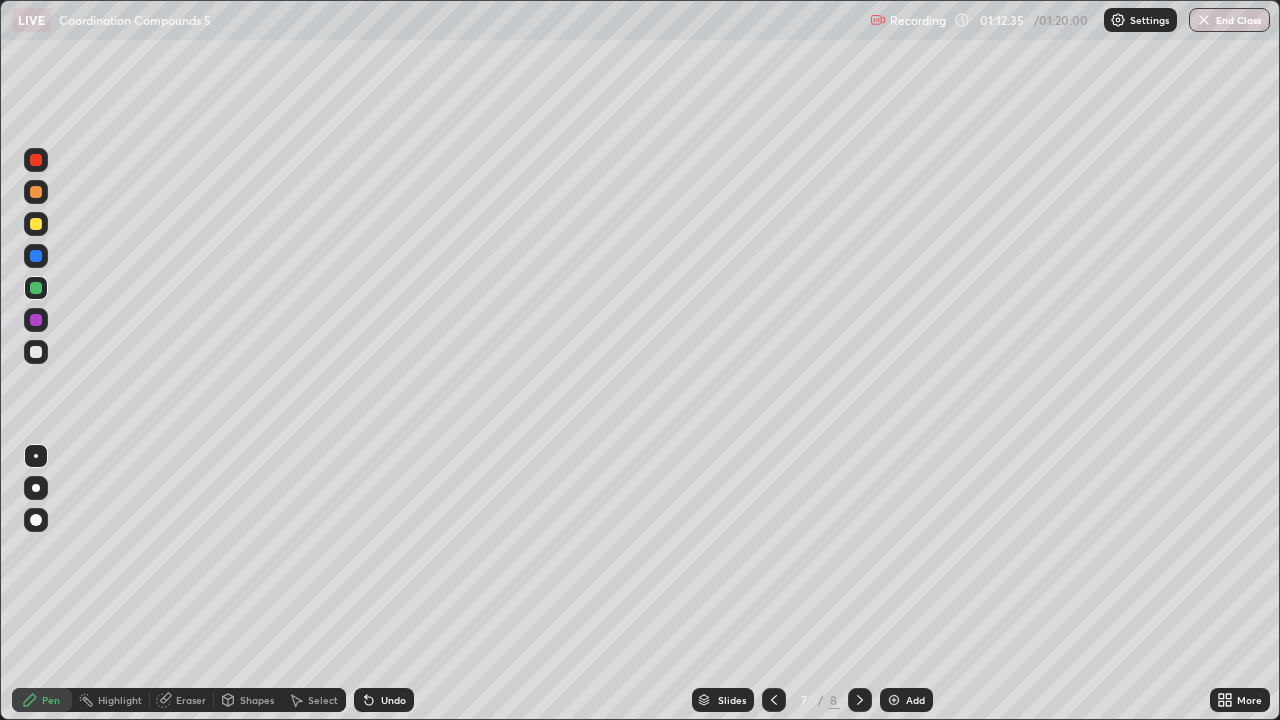 click on "Eraser" at bounding box center (191, 700) 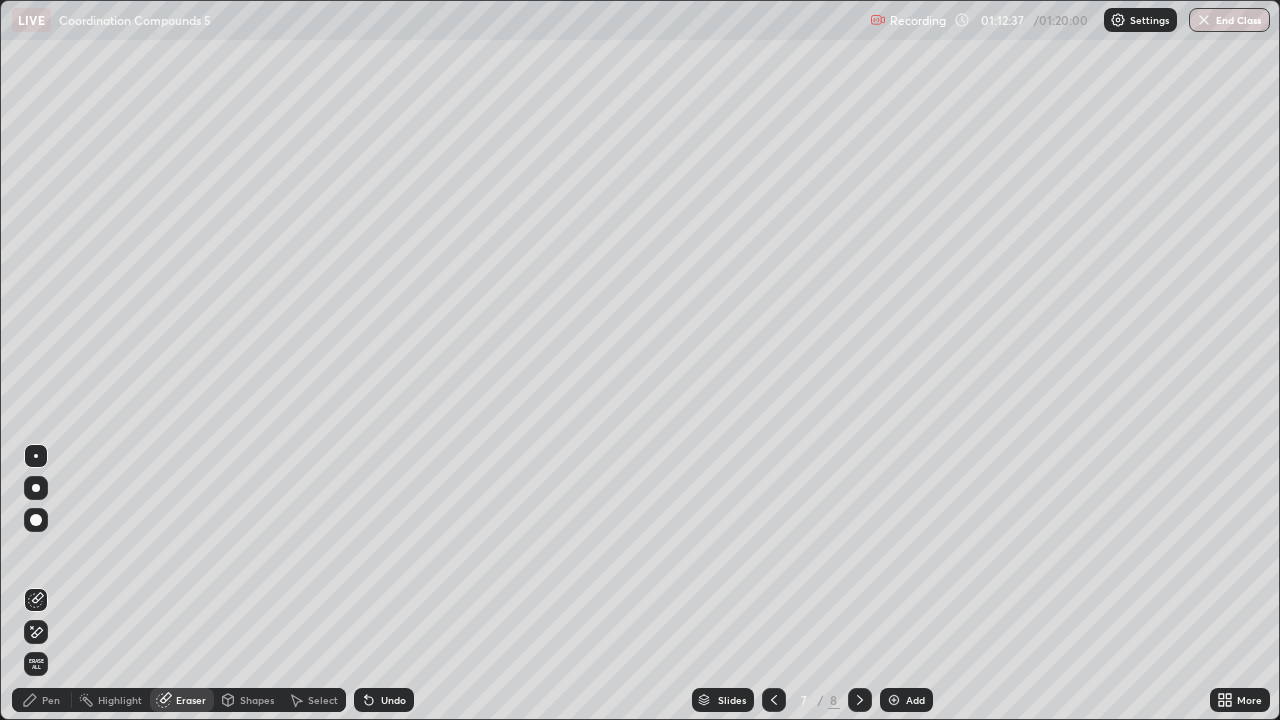click on "Pen" at bounding box center [51, 700] 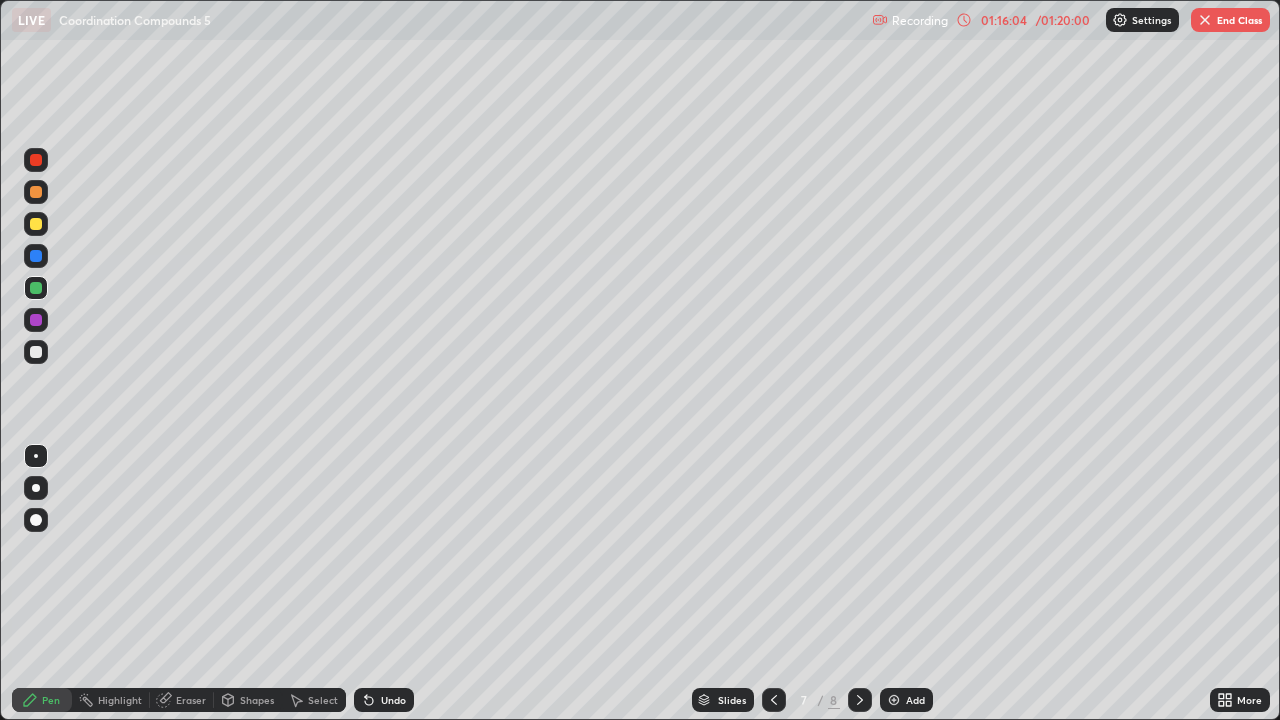 click on "End Class" at bounding box center (1230, 20) 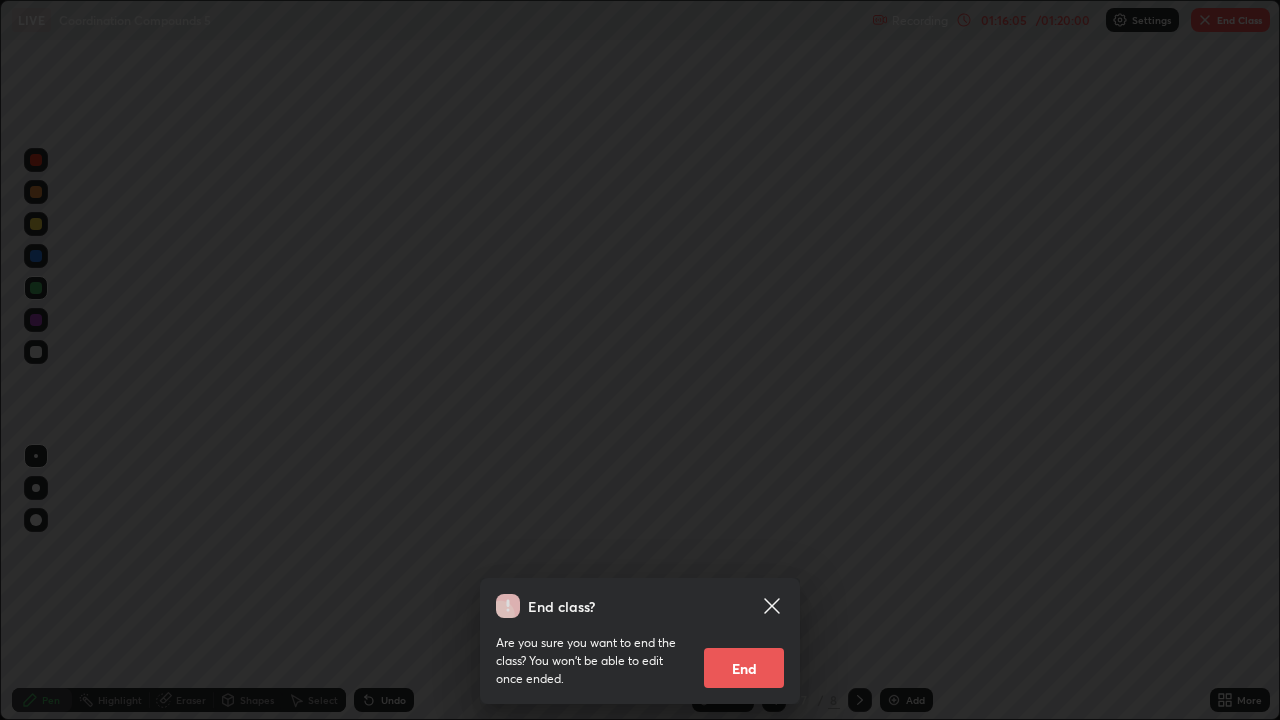 click on "End" at bounding box center (744, 668) 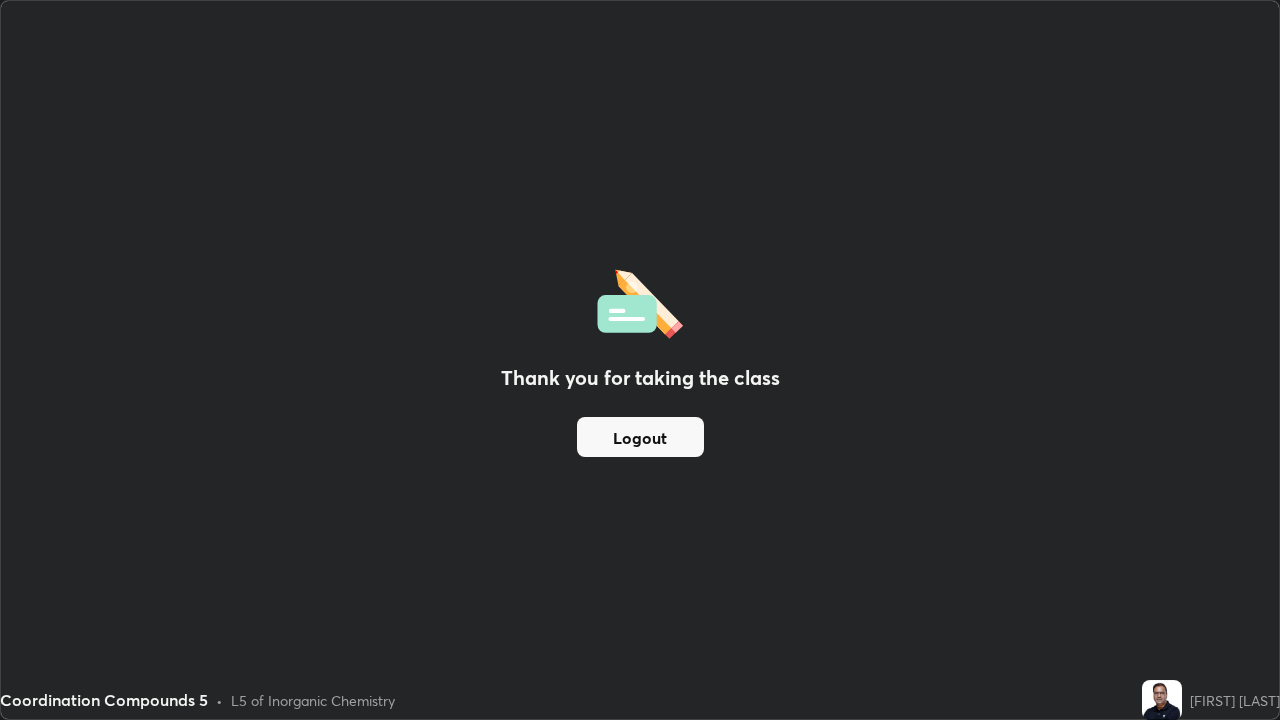 click on "Logout" at bounding box center (640, 437) 